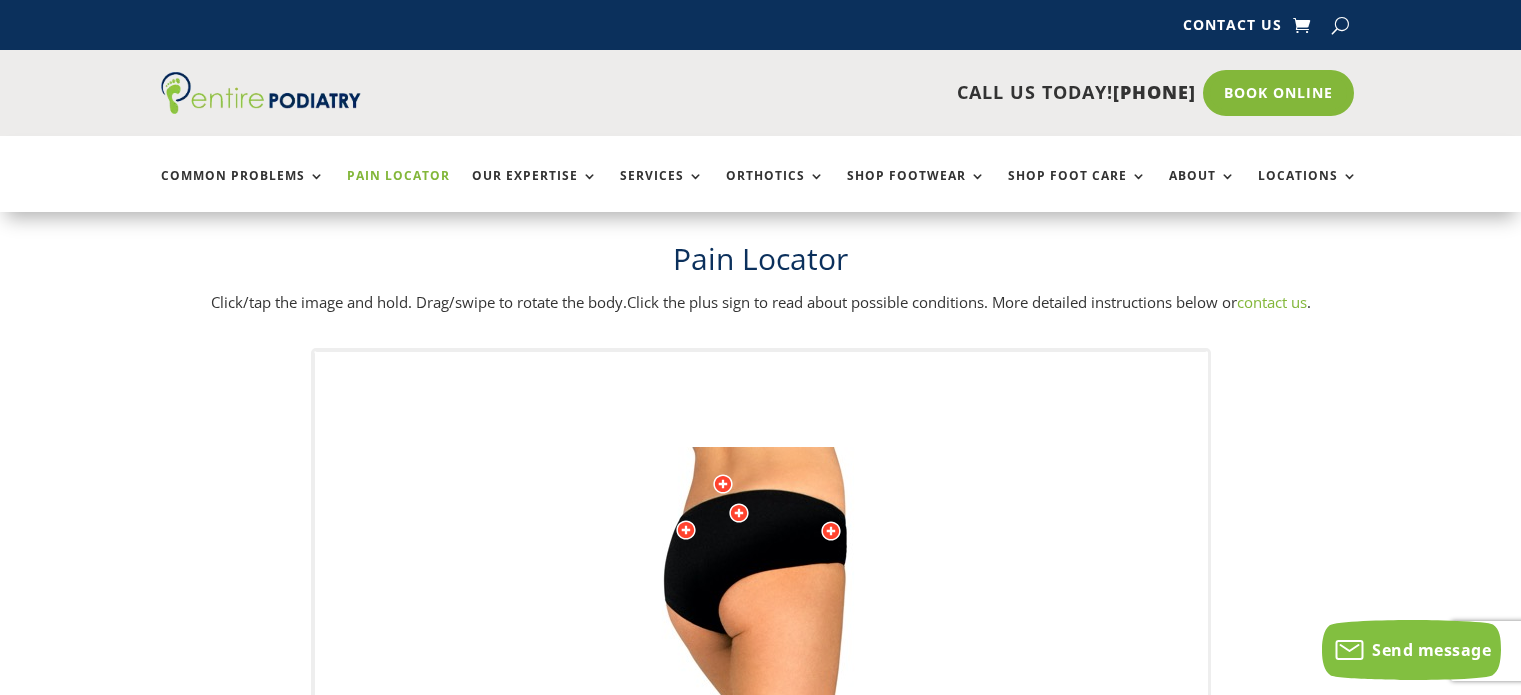 scroll, scrollTop: 0, scrollLeft: 0, axis: both 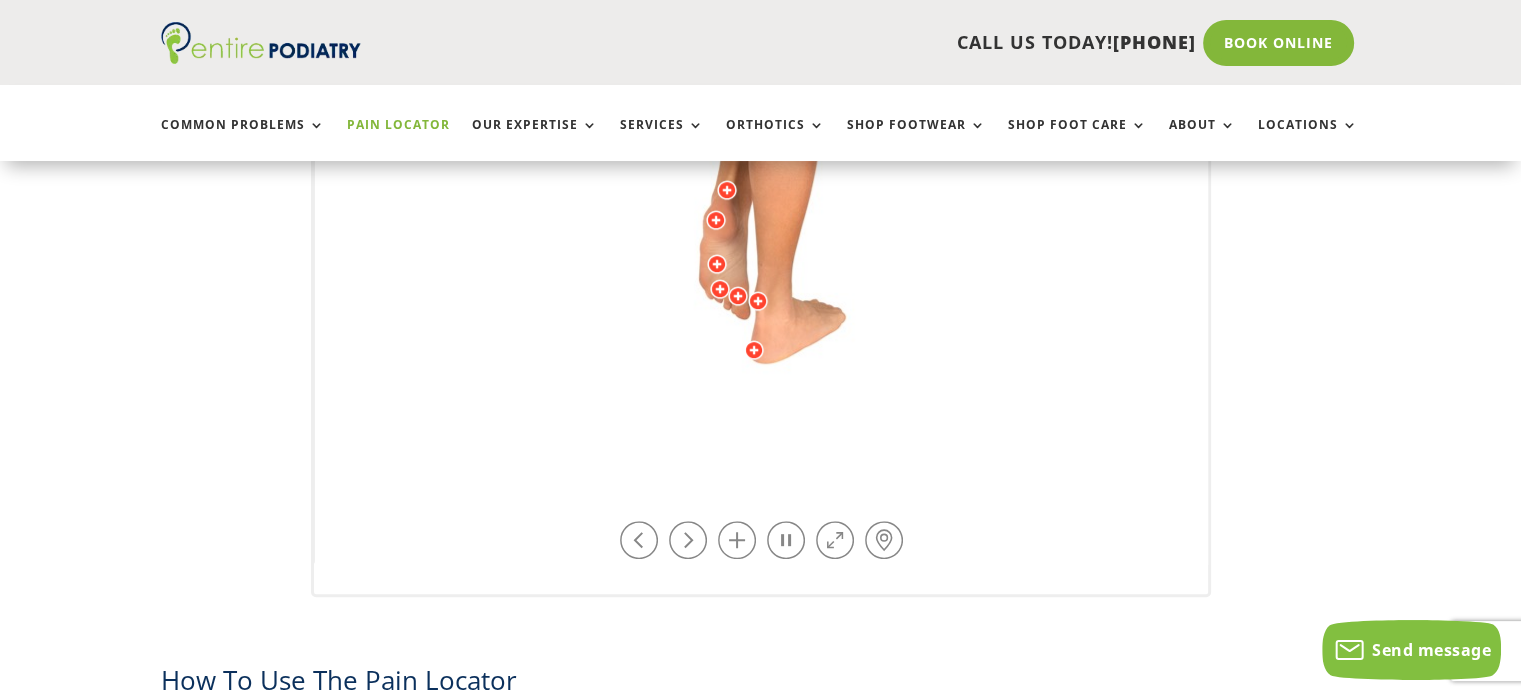 click at bounding box center (717, 264) 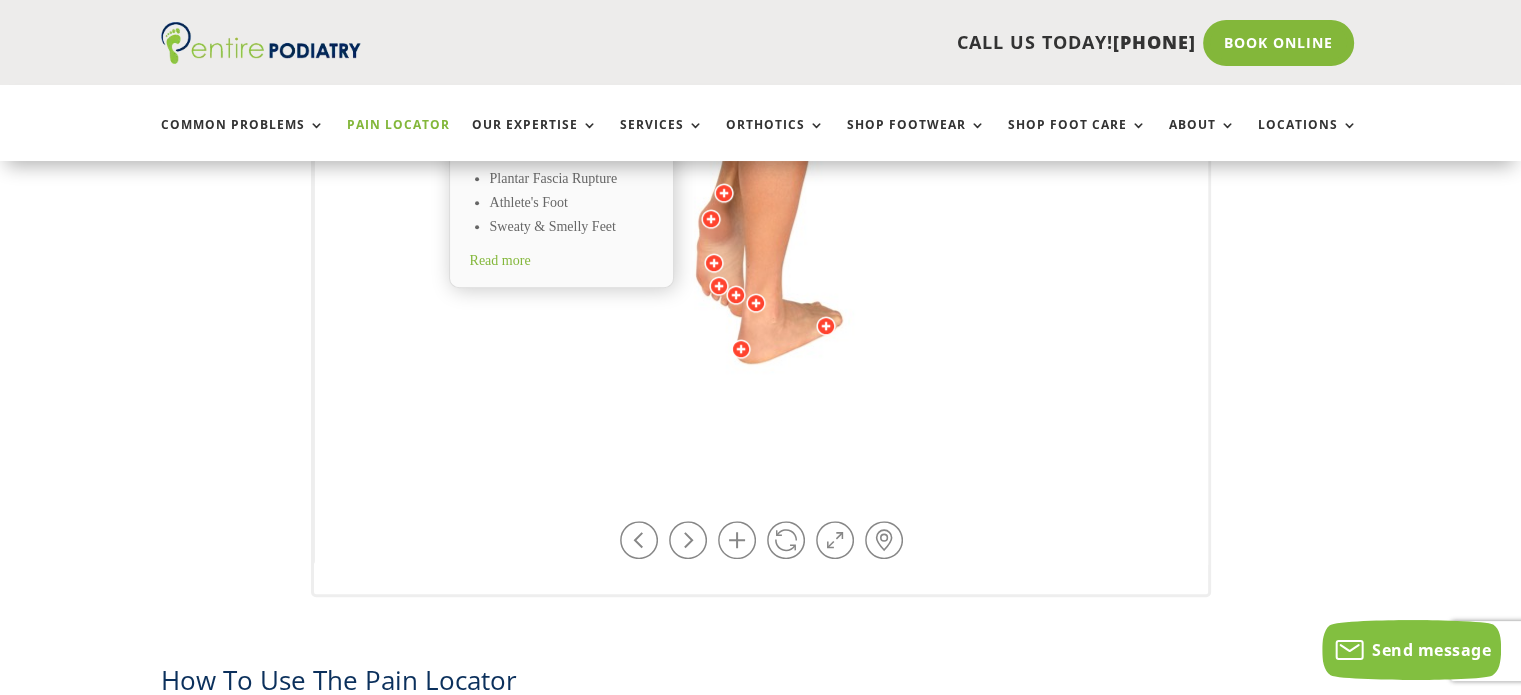 click at bounding box center [714, 263] 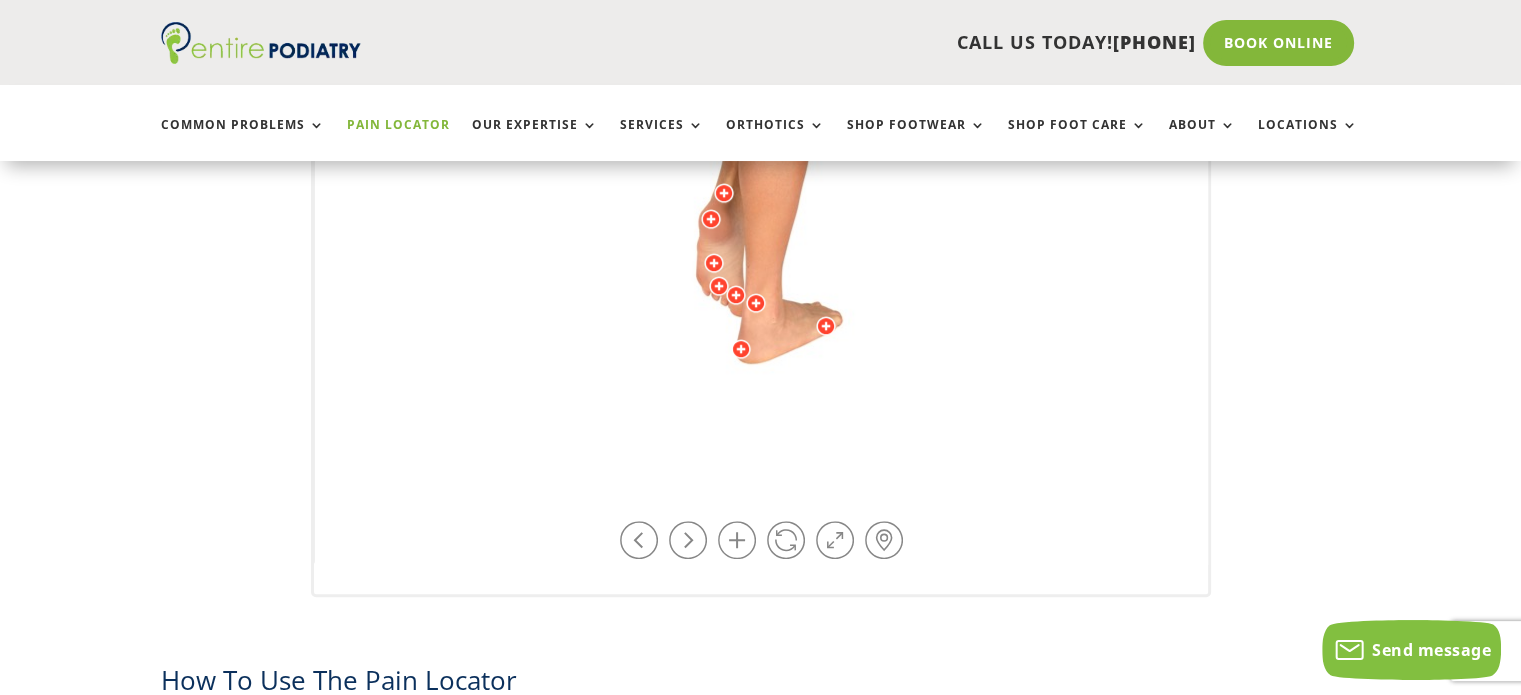 click at bounding box center (714, 263) 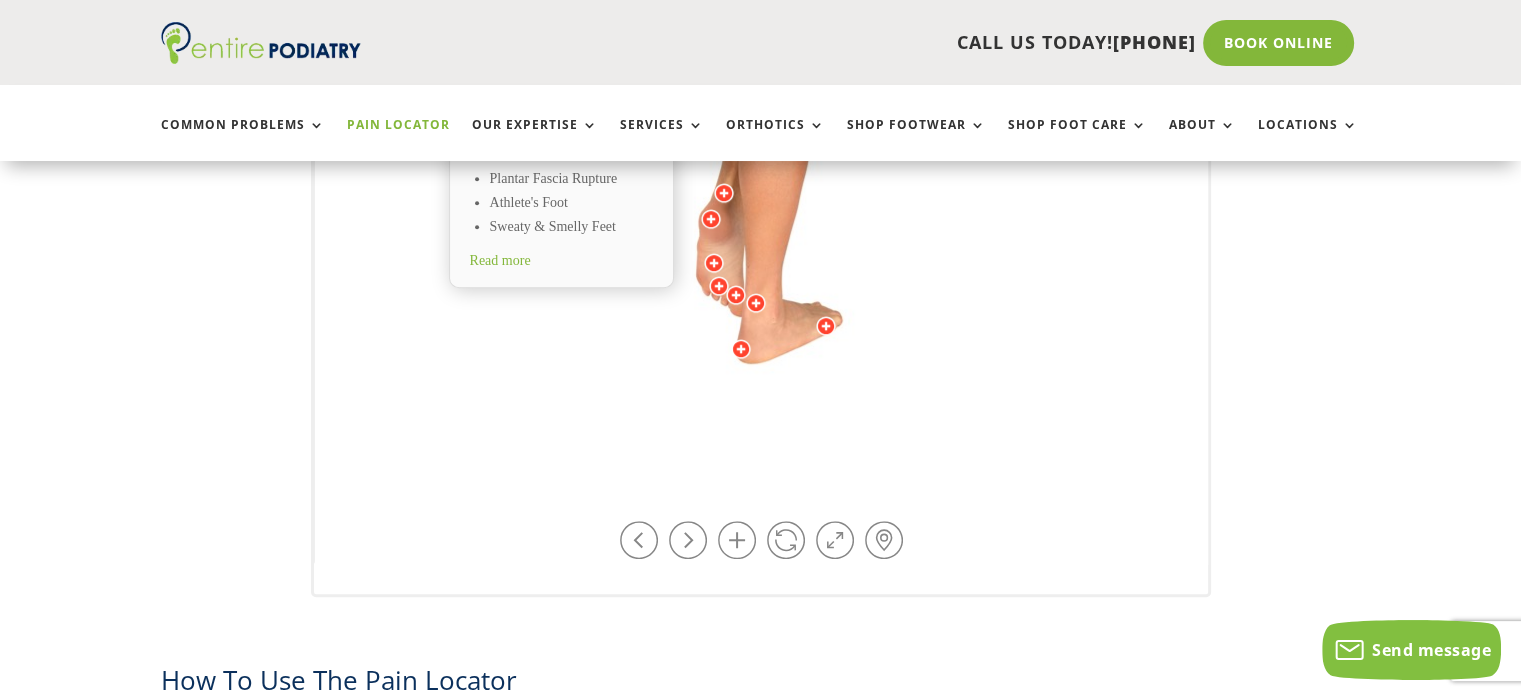 click at bounding box center [756, 303] 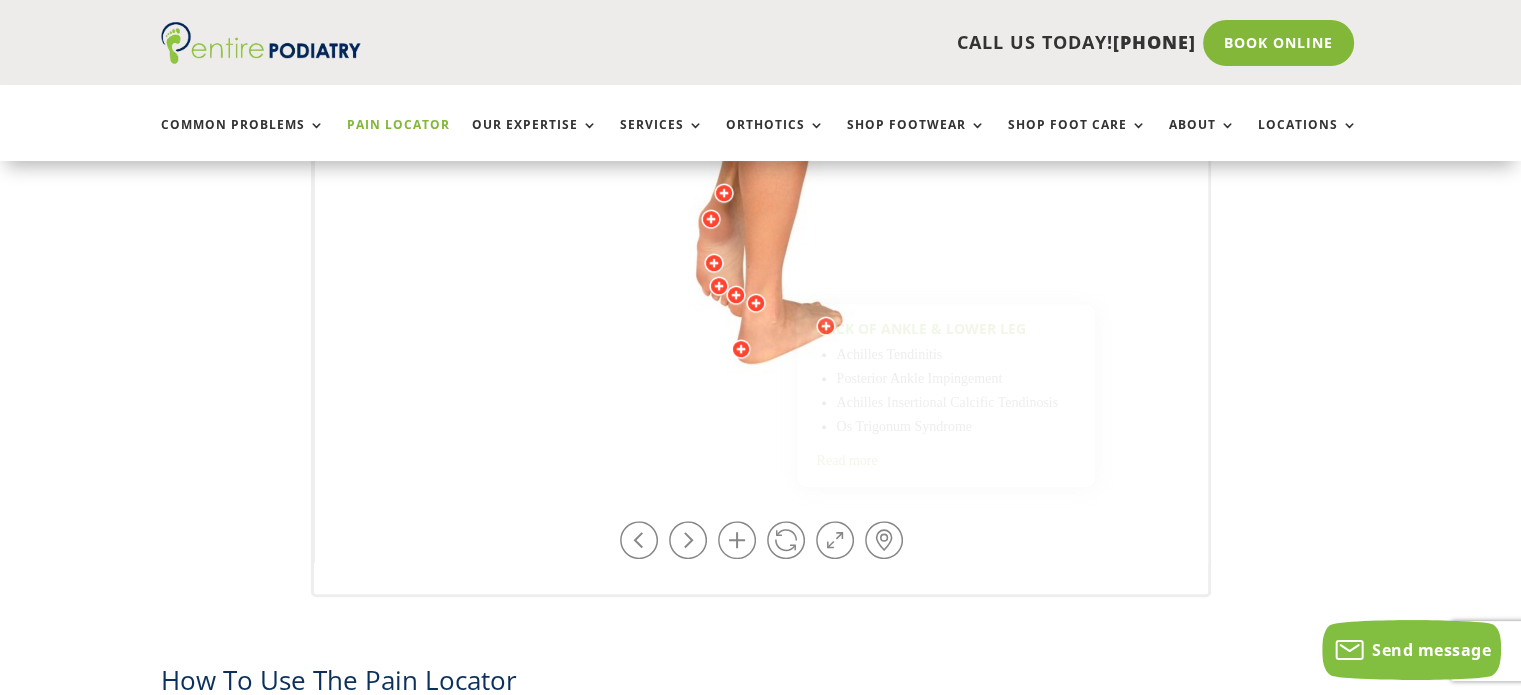 click at bounding box center (762, 69) 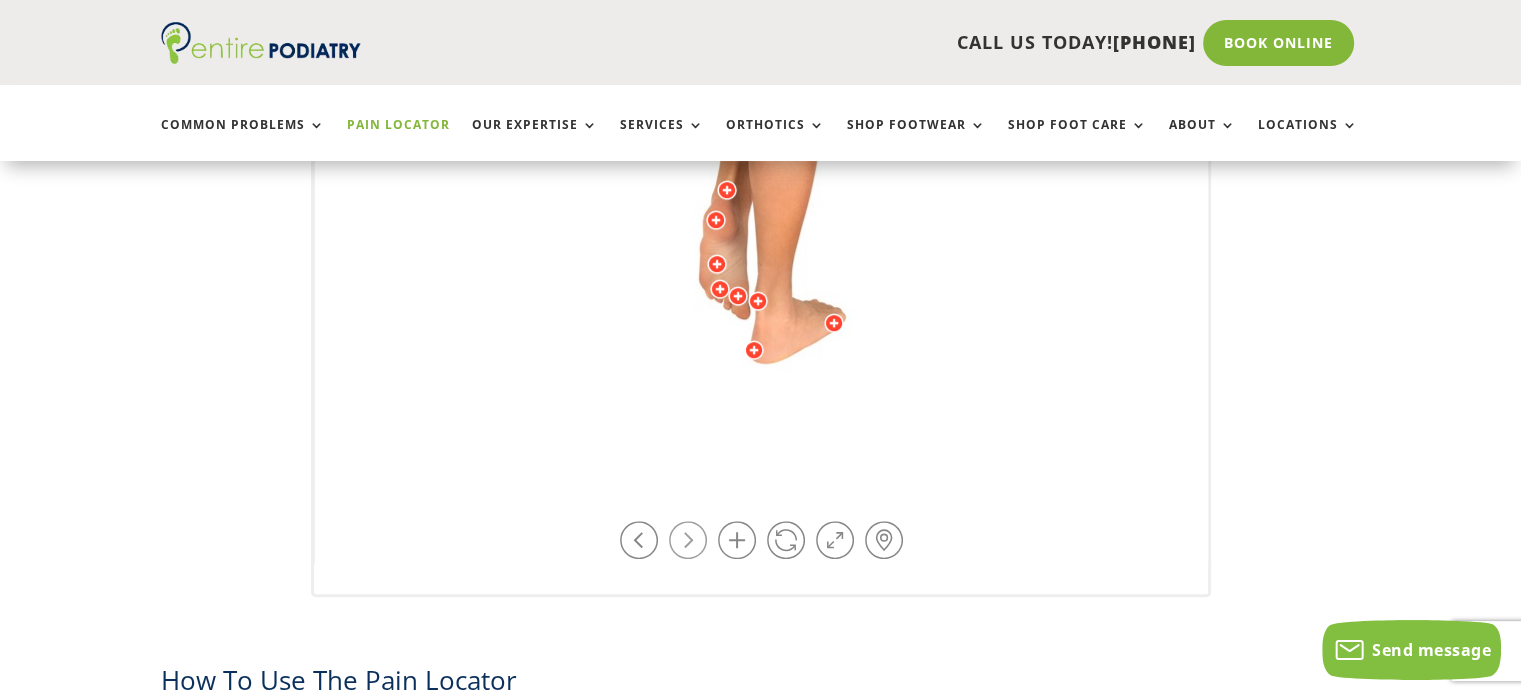 click at bounding box center (688, 540) 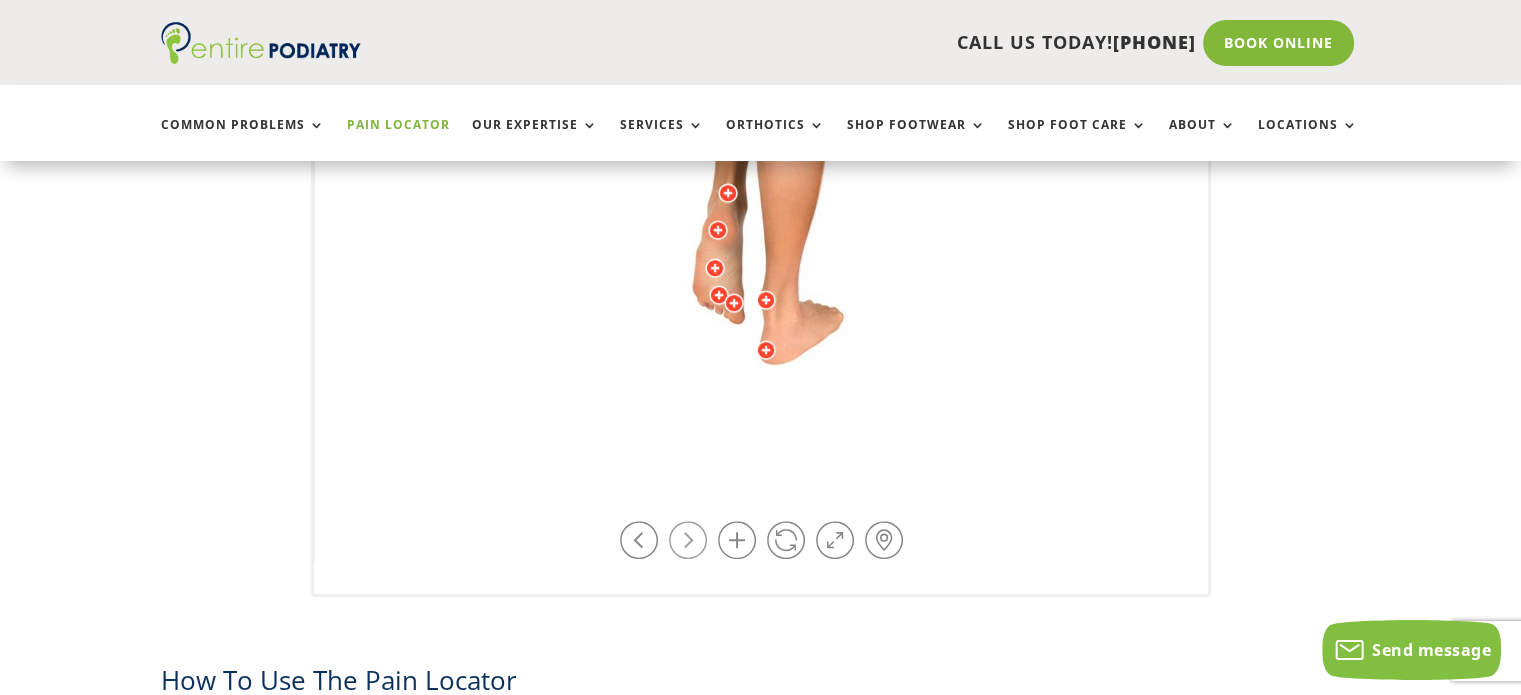click at bounding box center [688, 540] 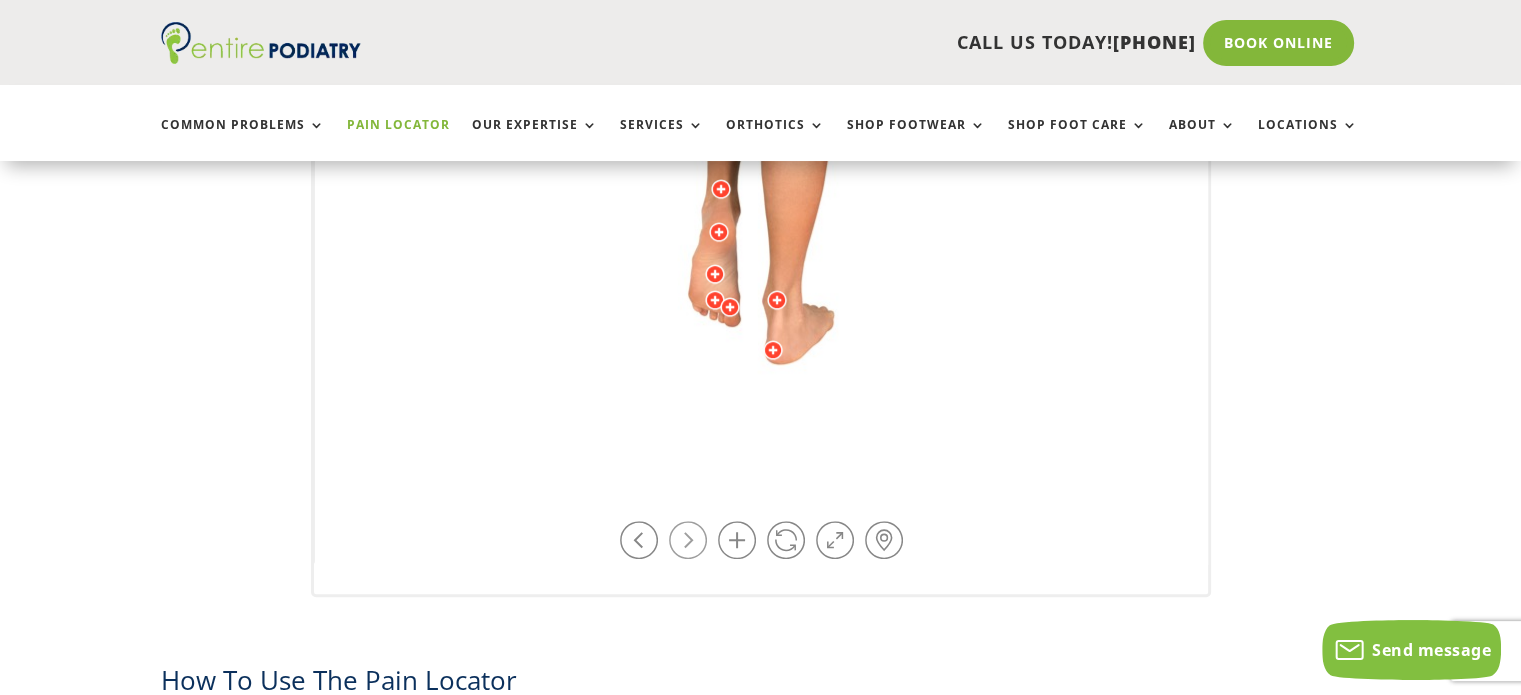 click at bounding box center [688, 540] 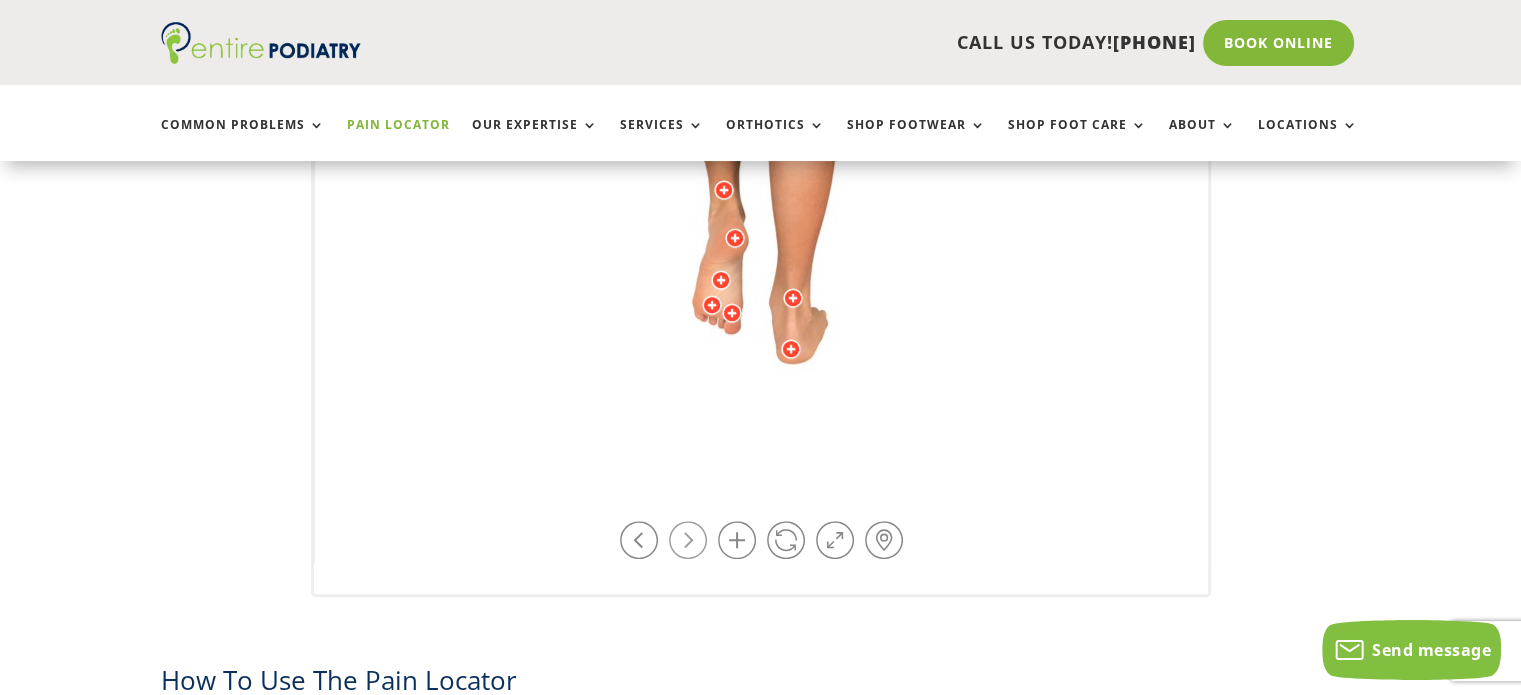 click at bounding box center [688, 540] 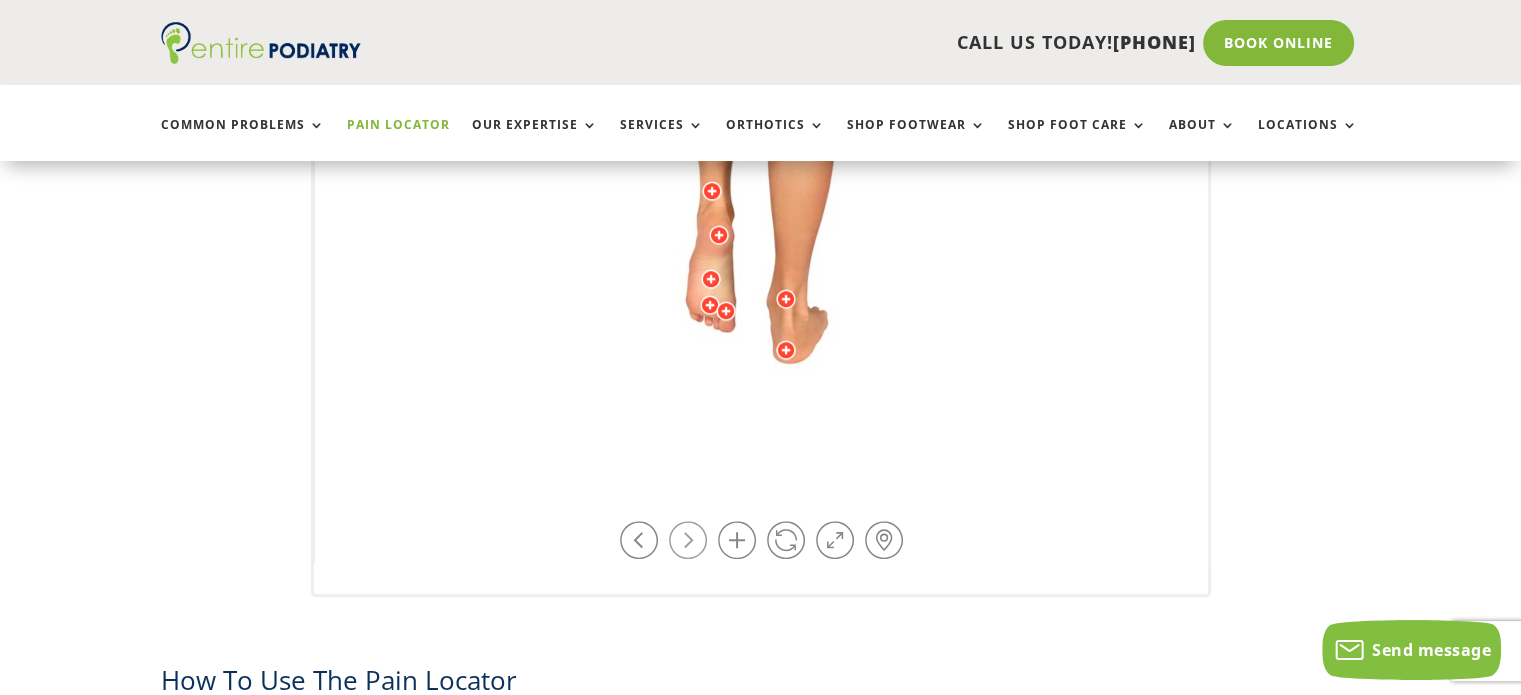 click at bounding box center (688, 540) 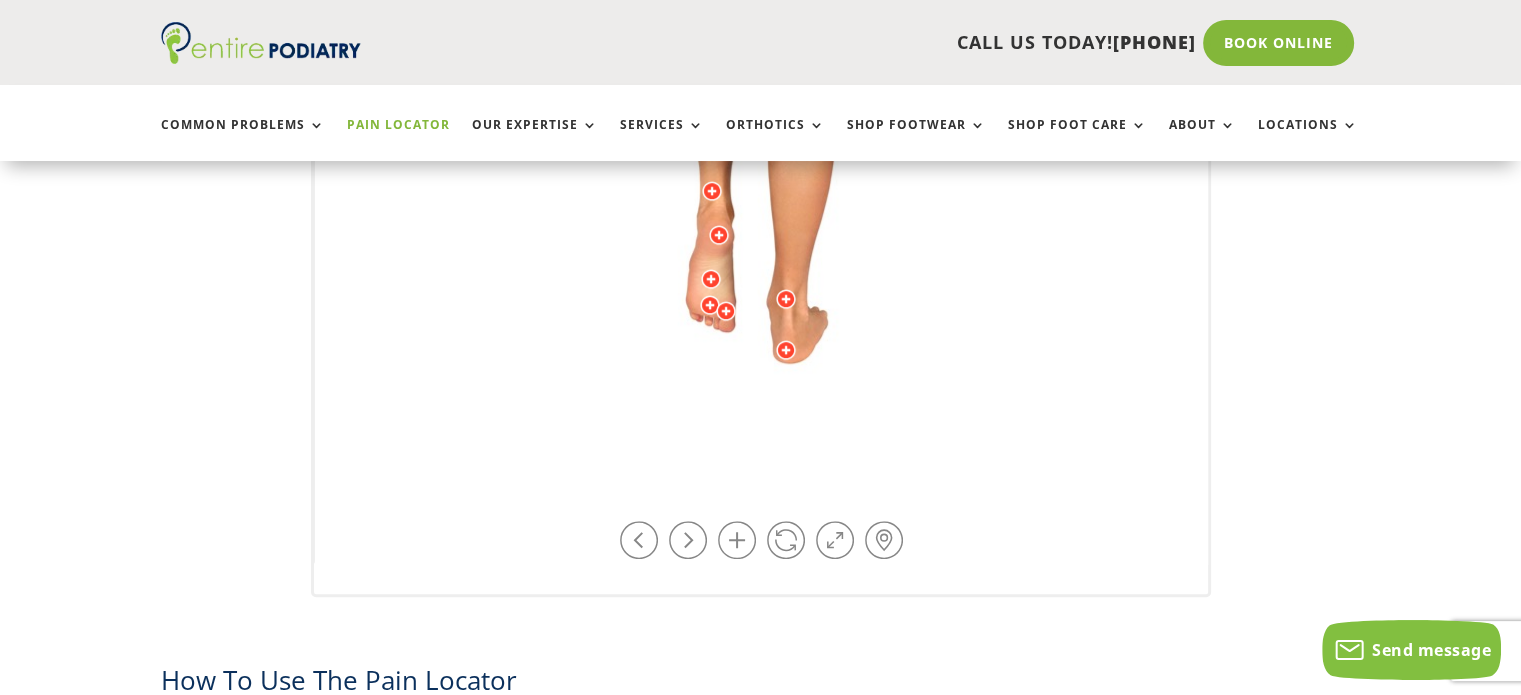 click at bounding box center [710, 305] 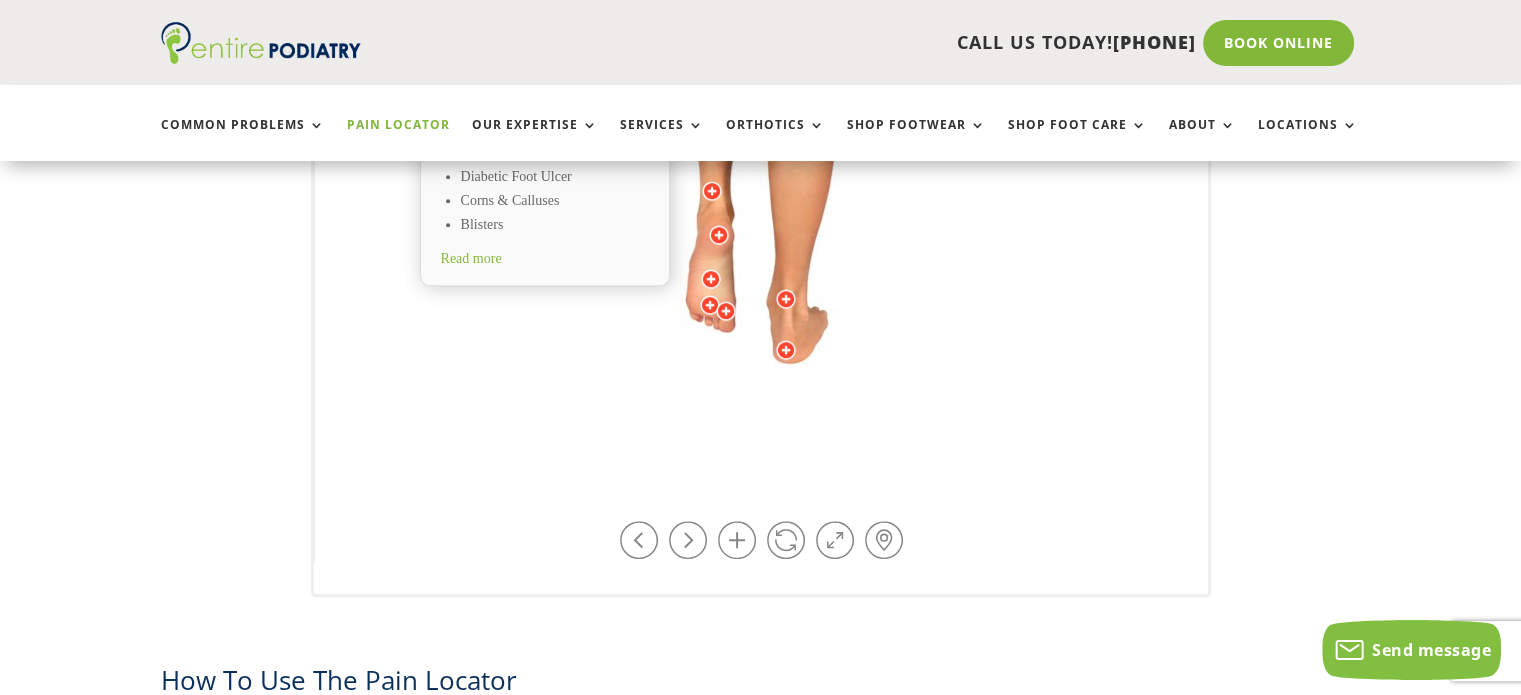 click at bounding box center (726, 311) 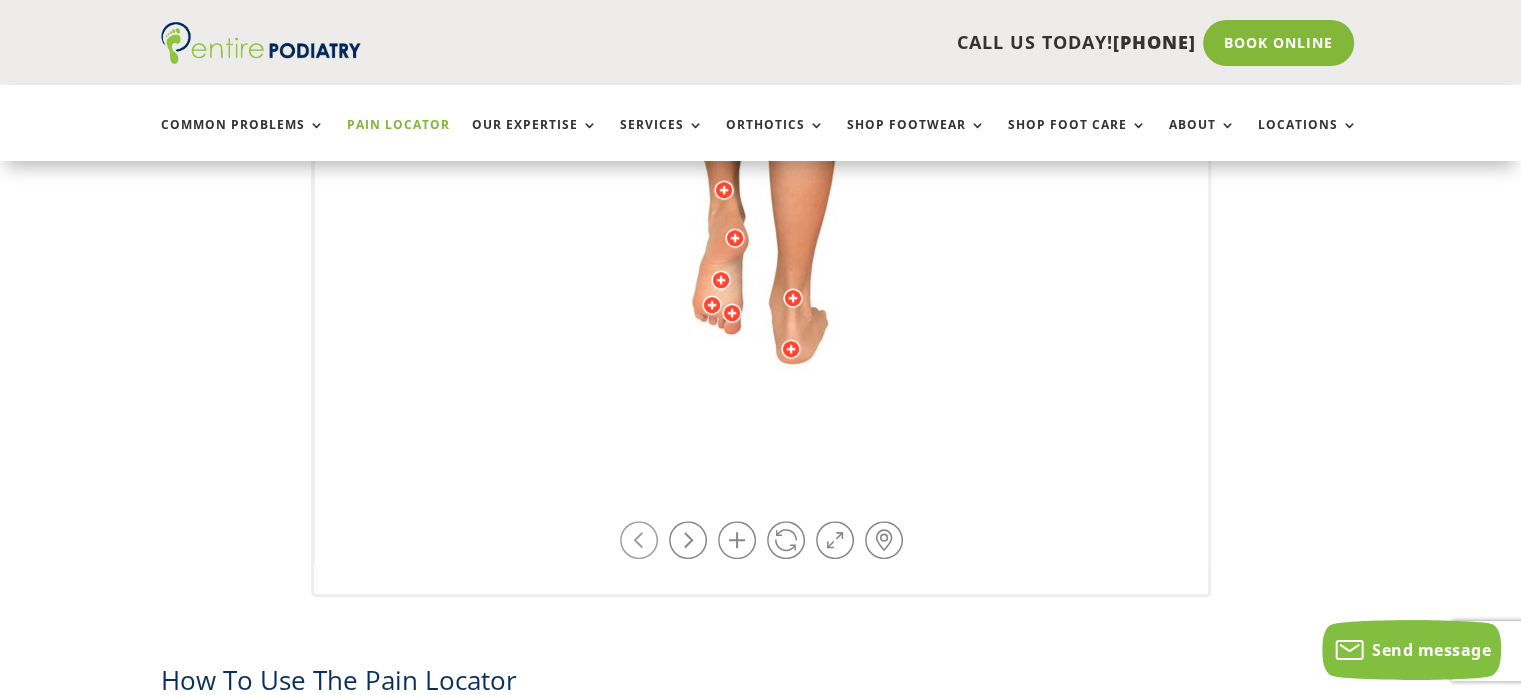 click at bounding box center (639, 540) 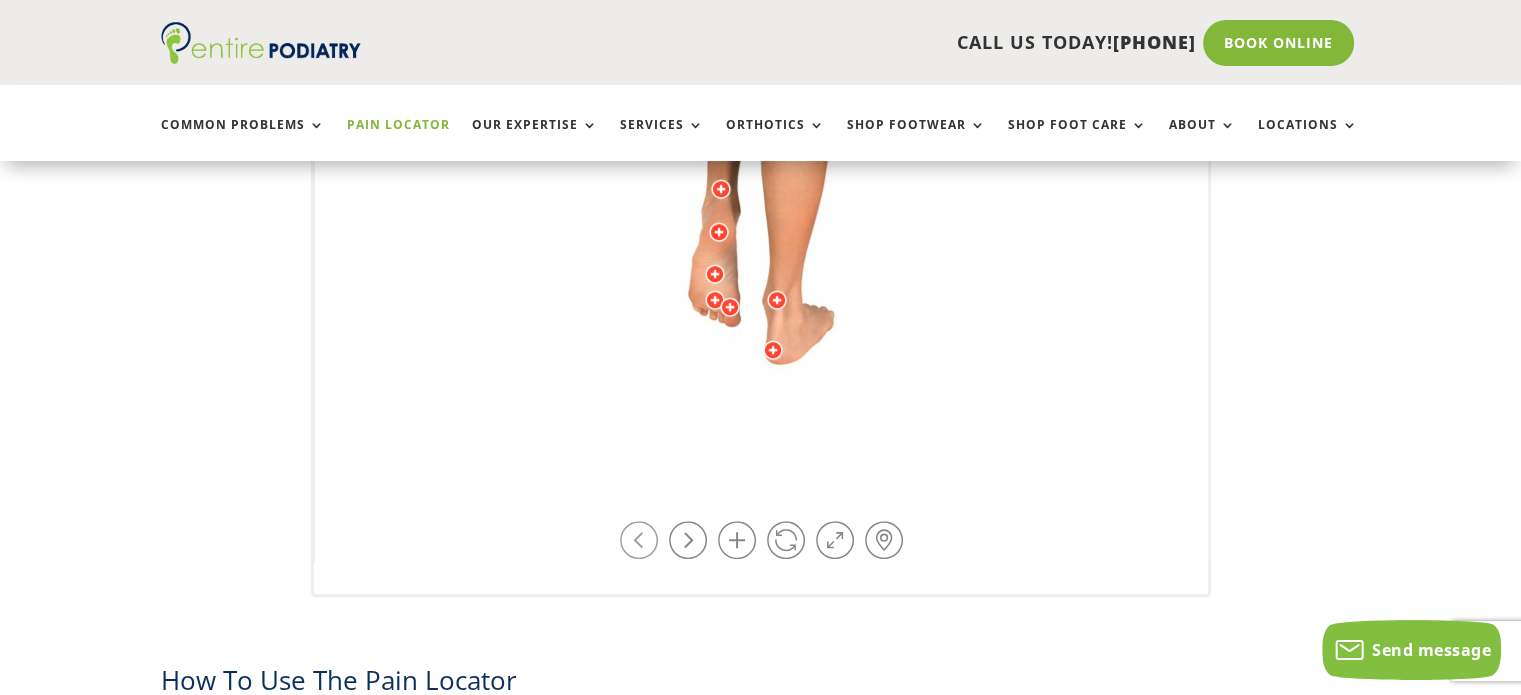 click at bounding box center [639, 540] 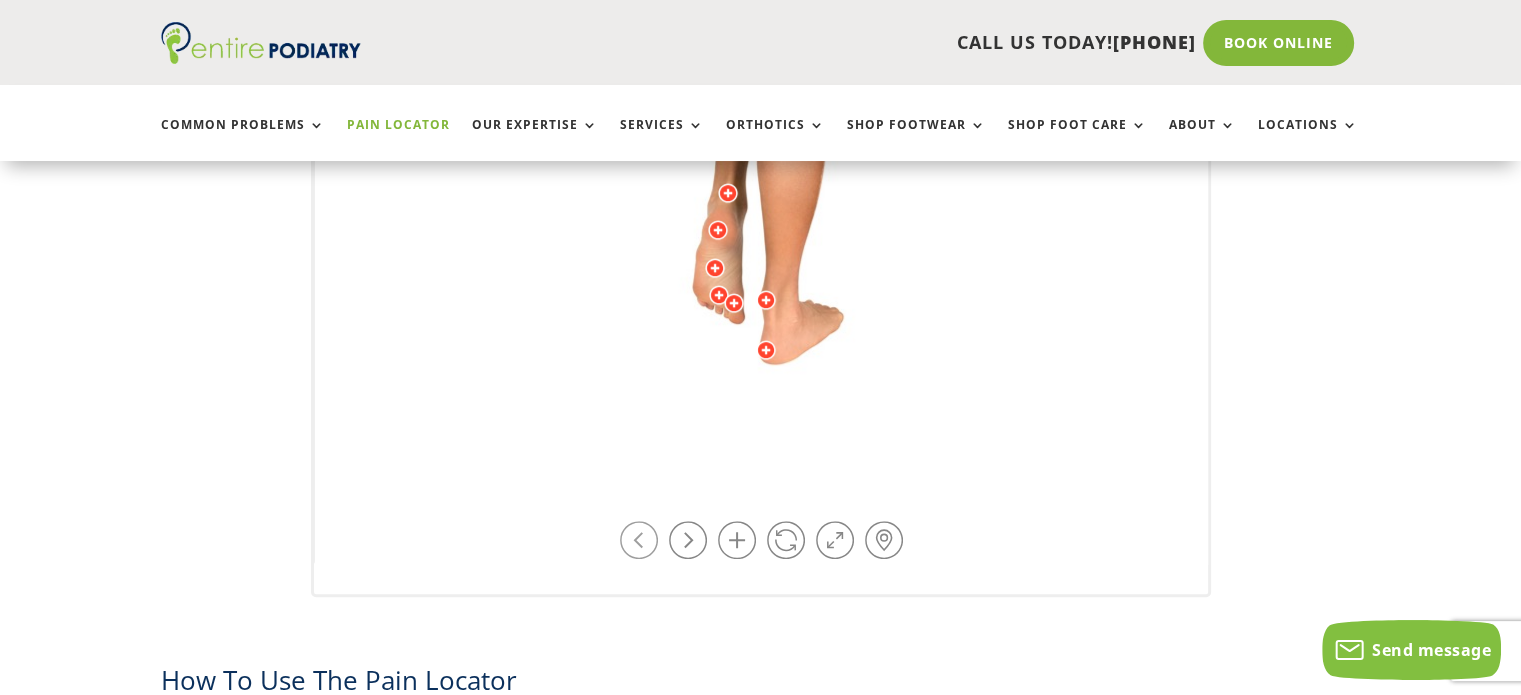 click at bounding box center (639, 540) 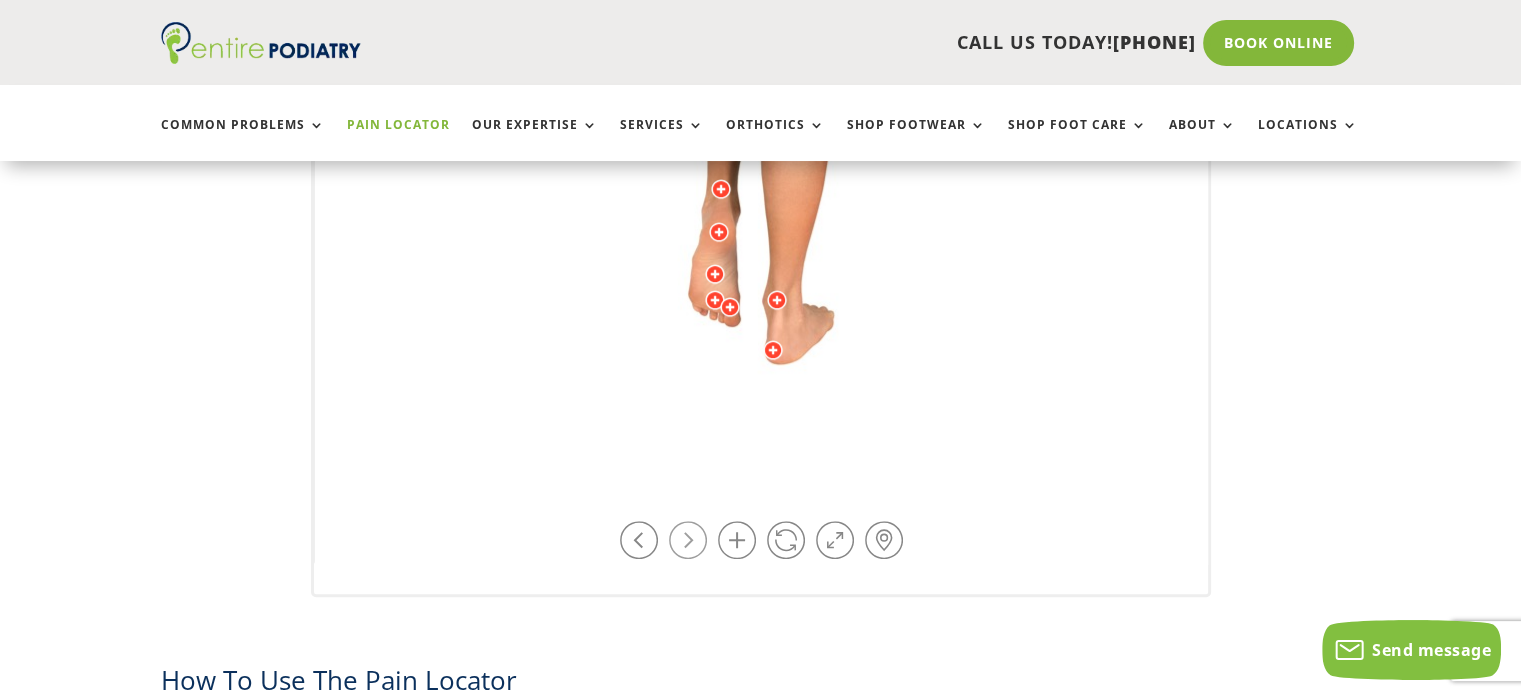 click at bounding box center (688, 540) 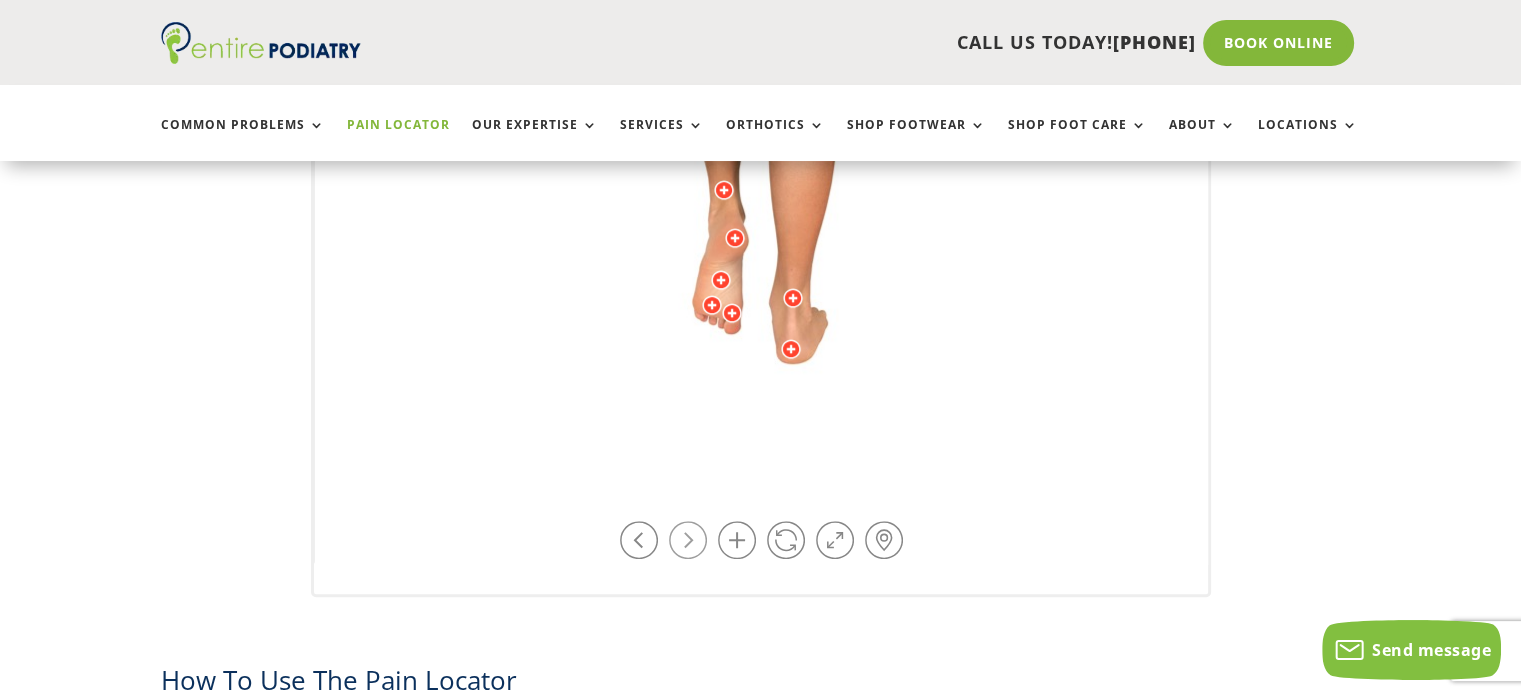 click at bounding box center (688, 540) 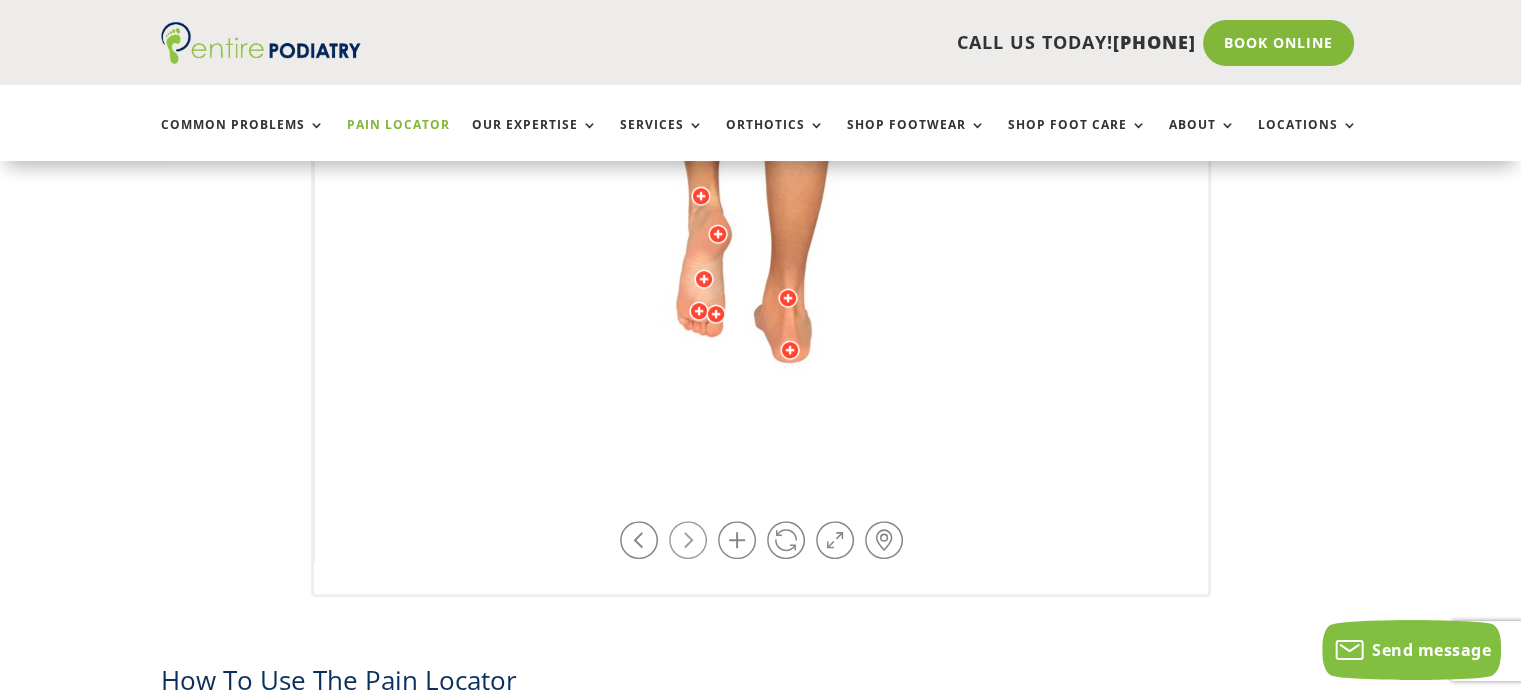 click at bounding box center [688, 540] 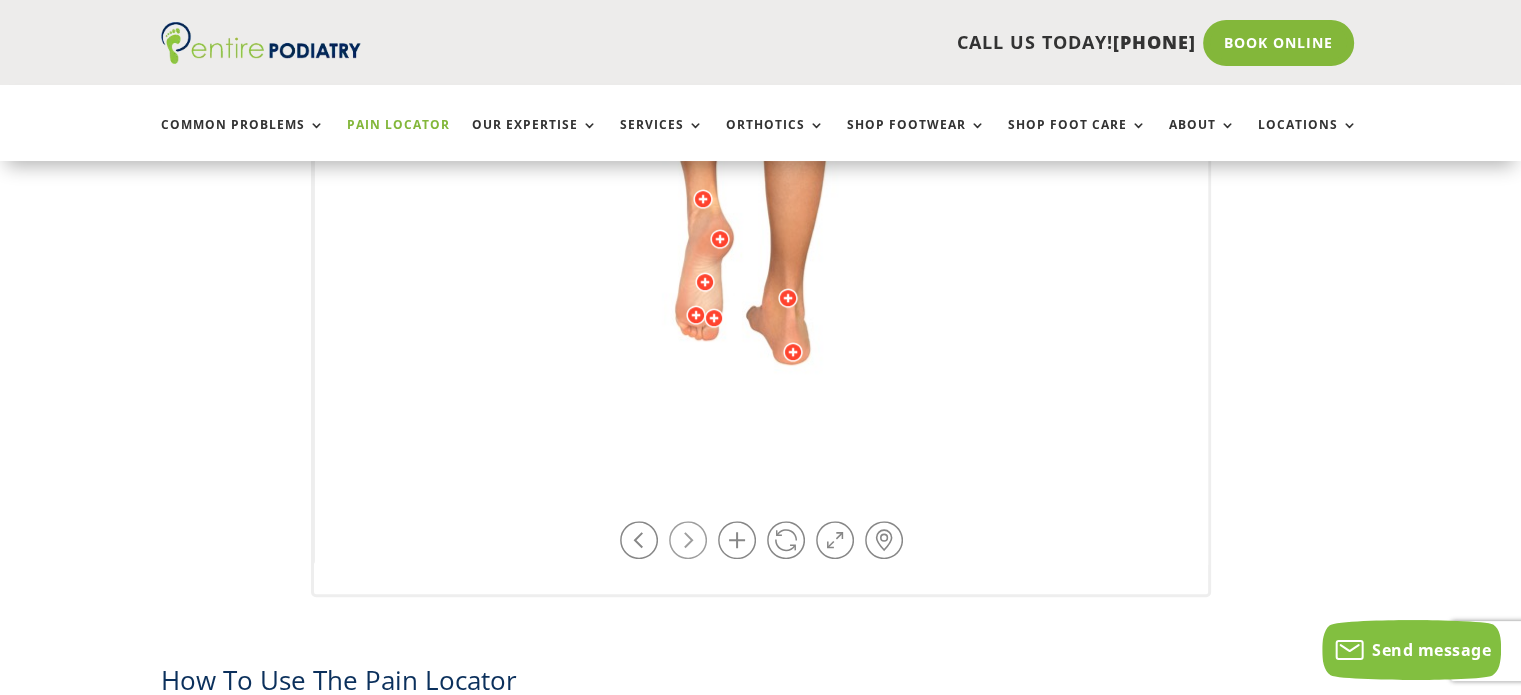 click at bounding box center [688, 540] 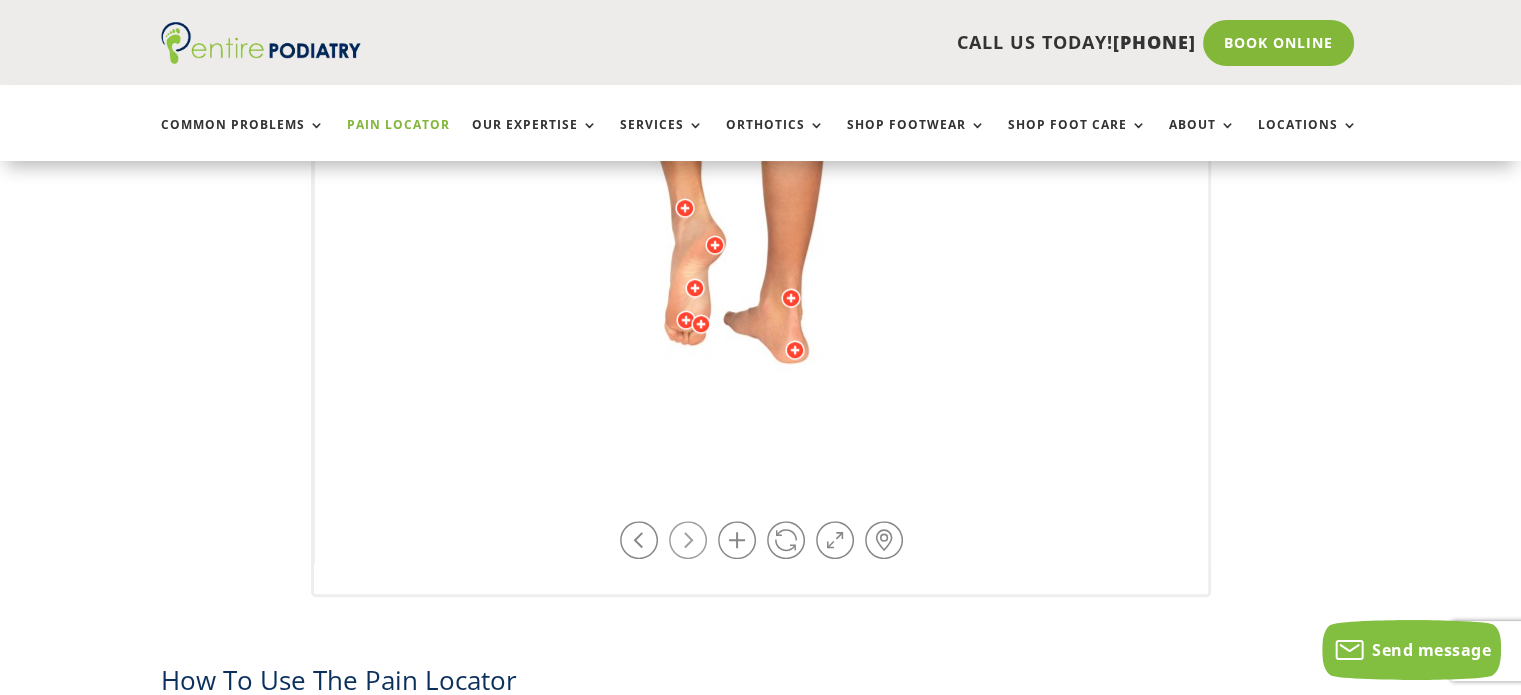 click at bounding box center (688, 540) 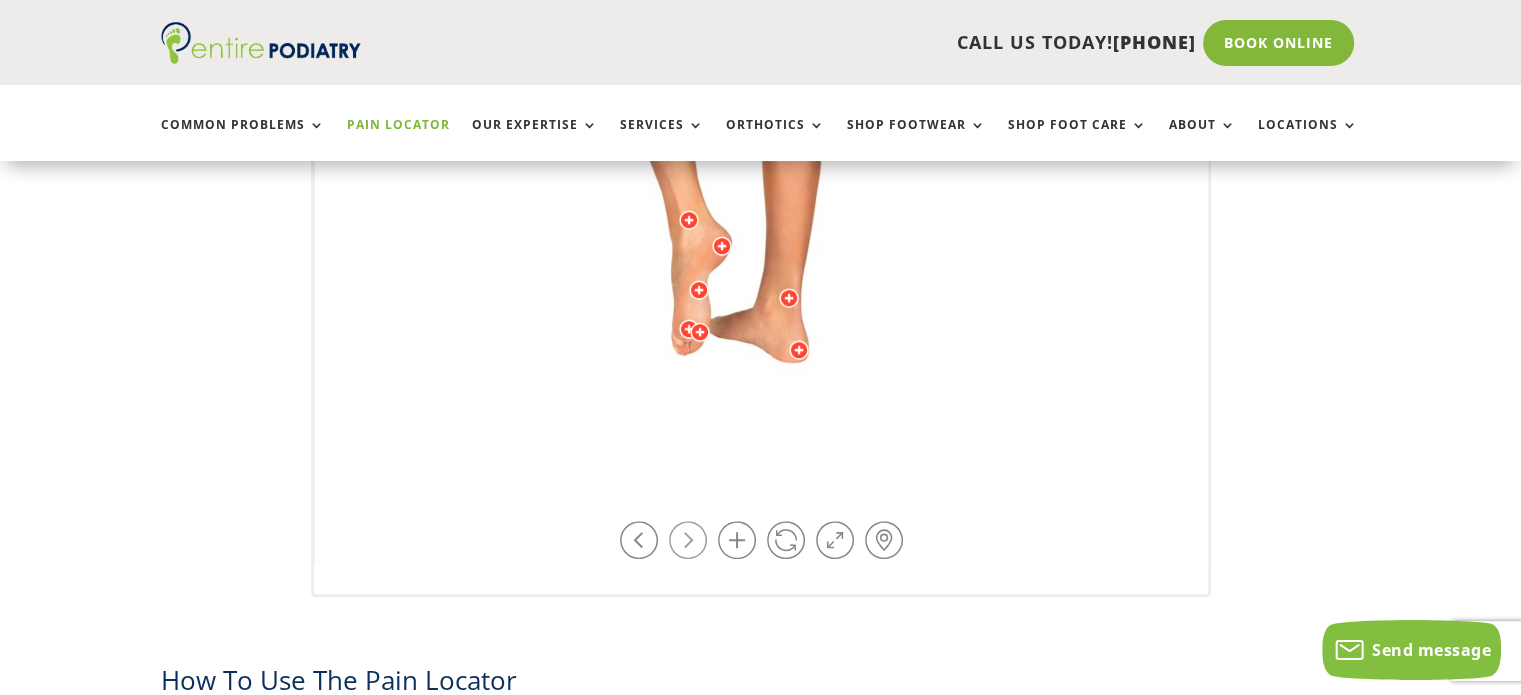 click at bounding box center [688, 540] 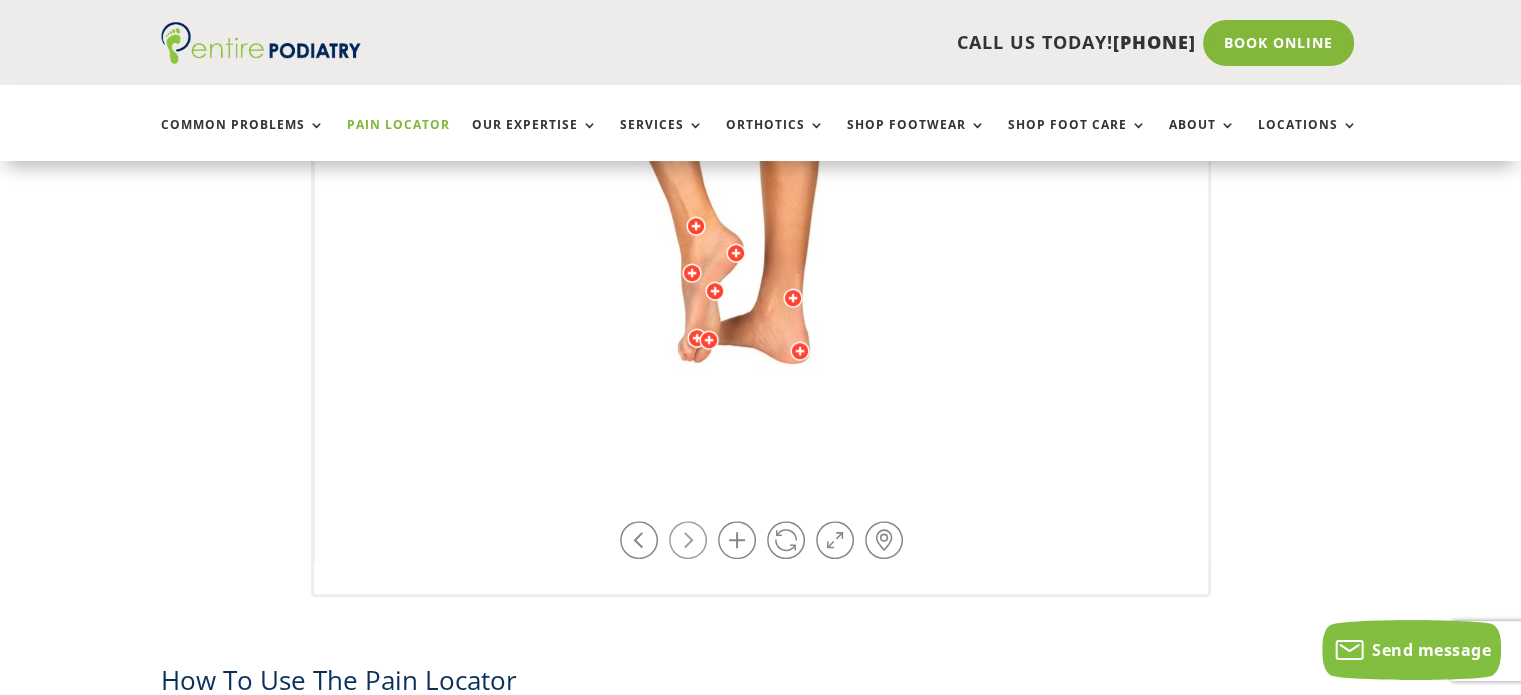 click at bounding box center [688, 540] 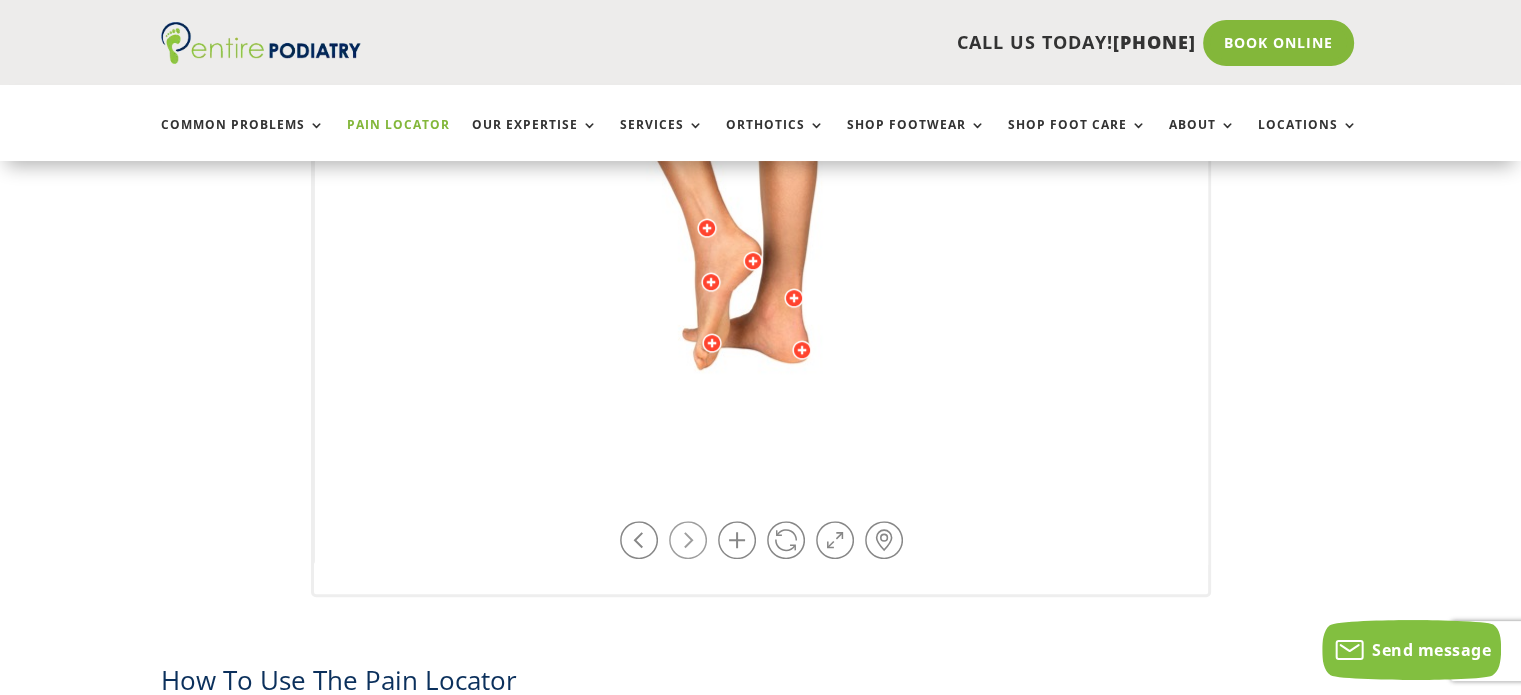 click at bounding box center [688, 540] 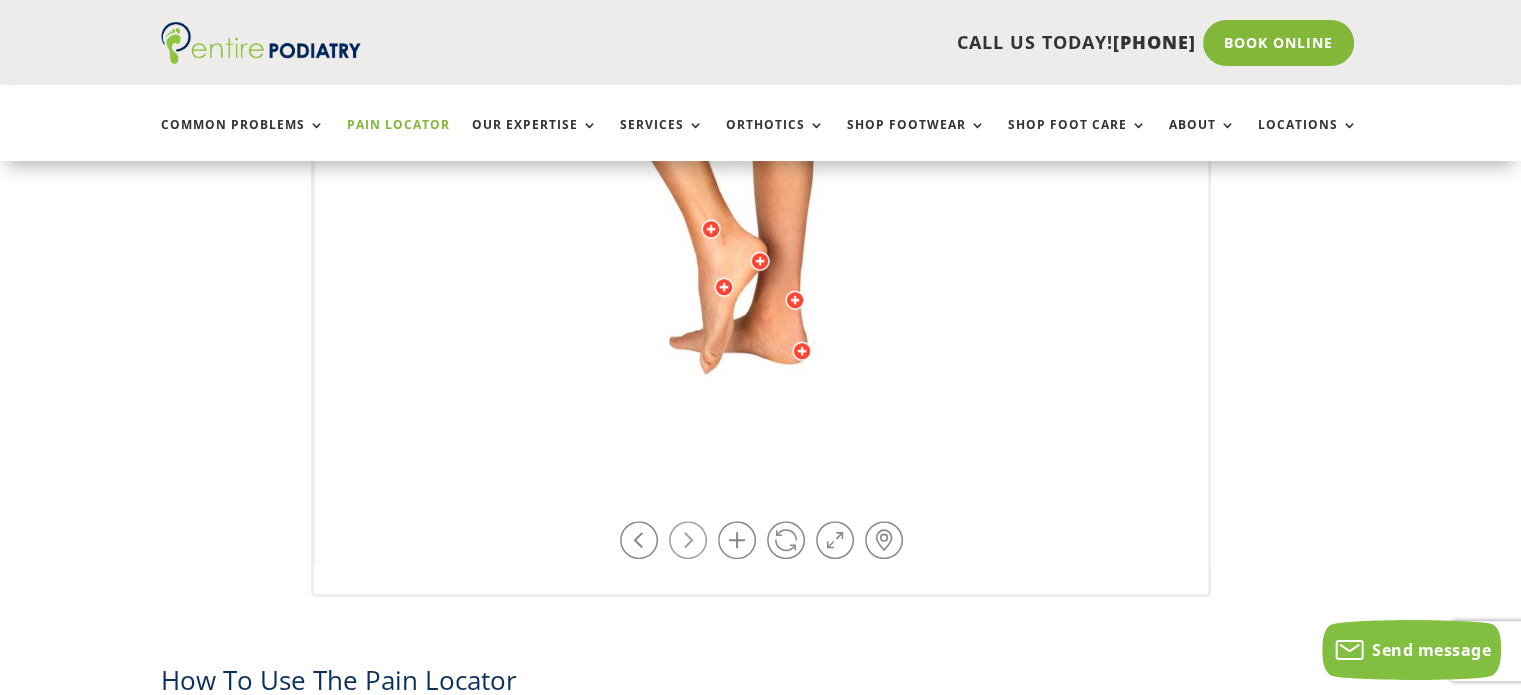click at bounding box center [688, 540] 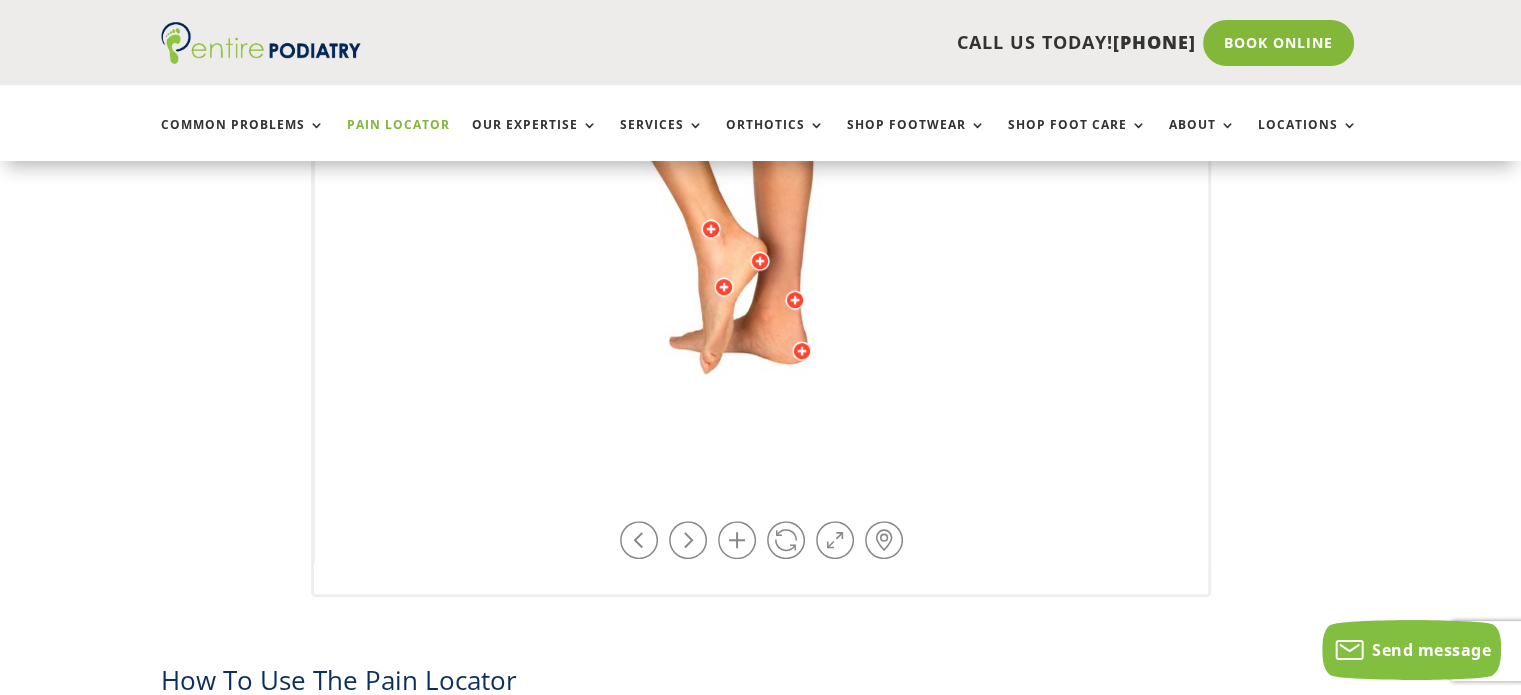 click at bounding box center (724, 287) 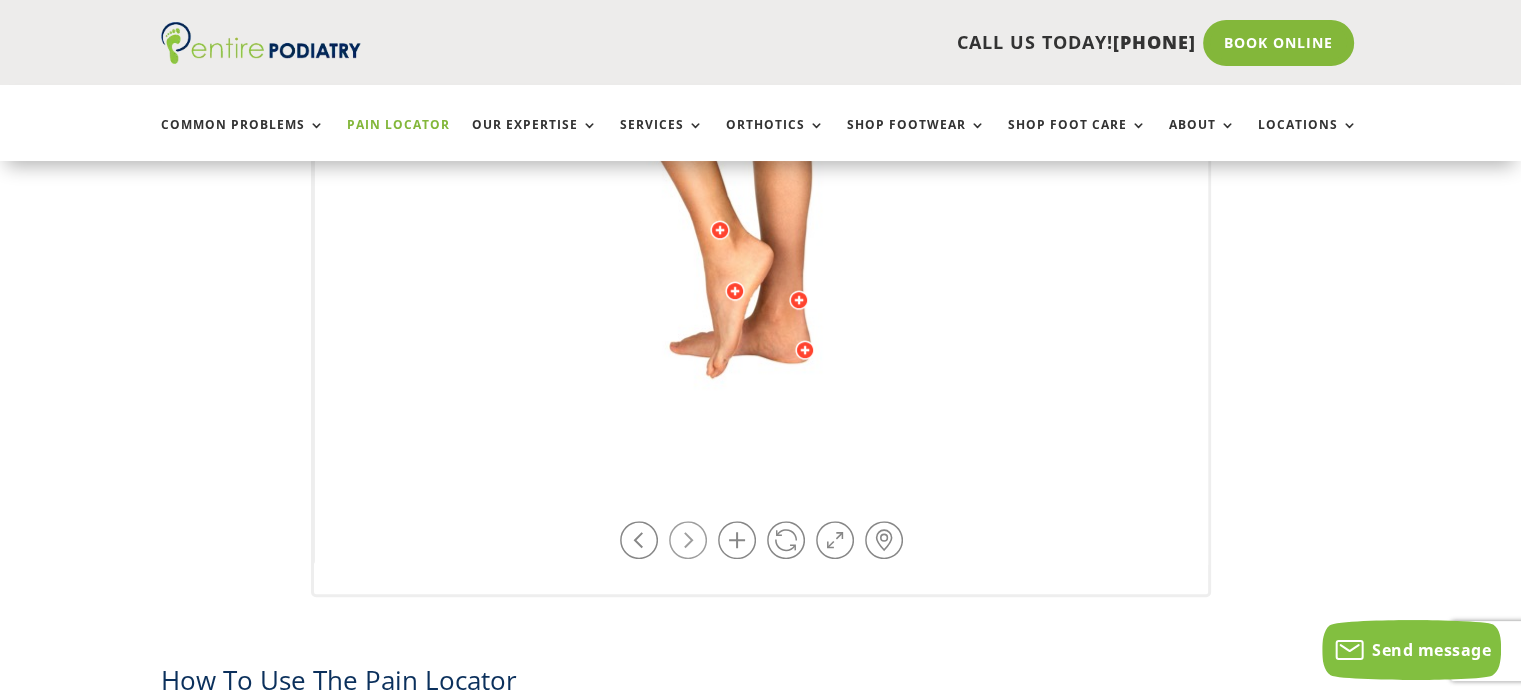 click at bounding box center (688, 540) 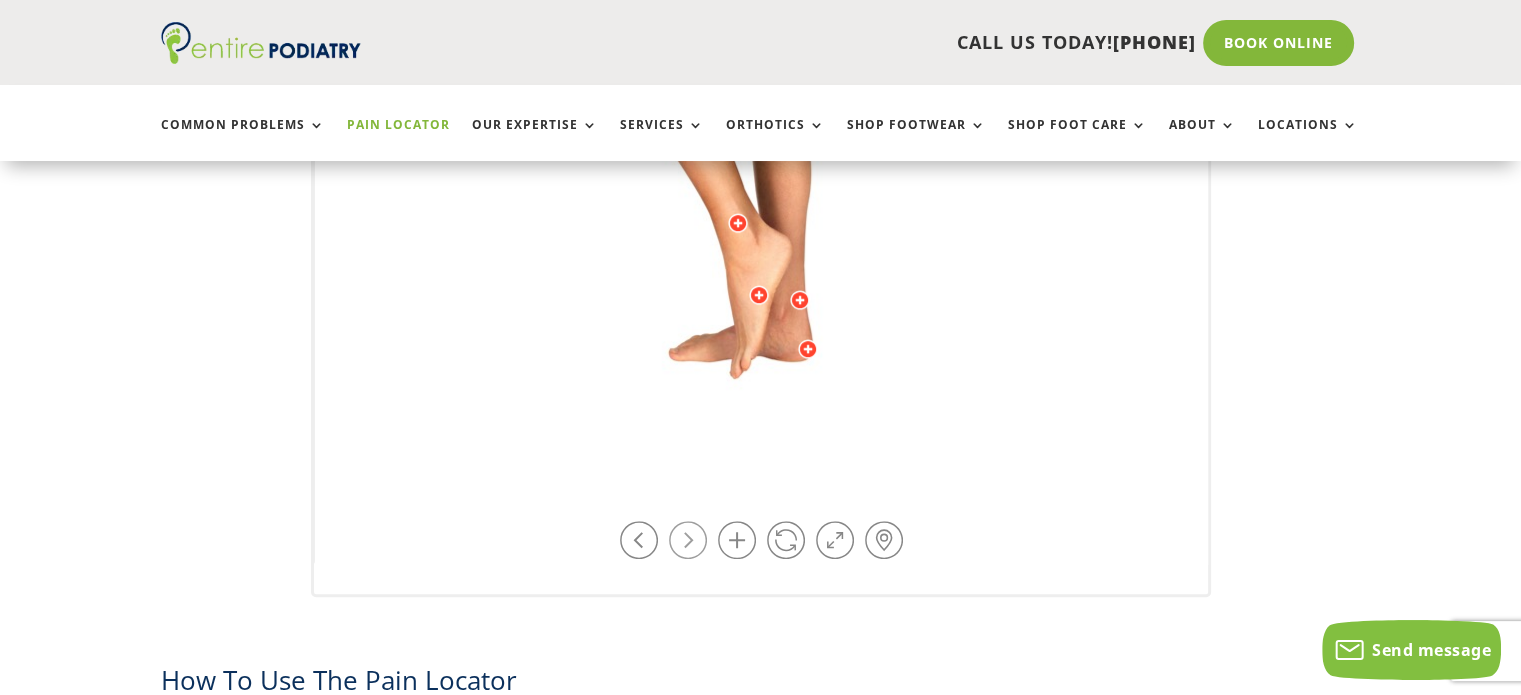 click at bounding box center [688, 540] 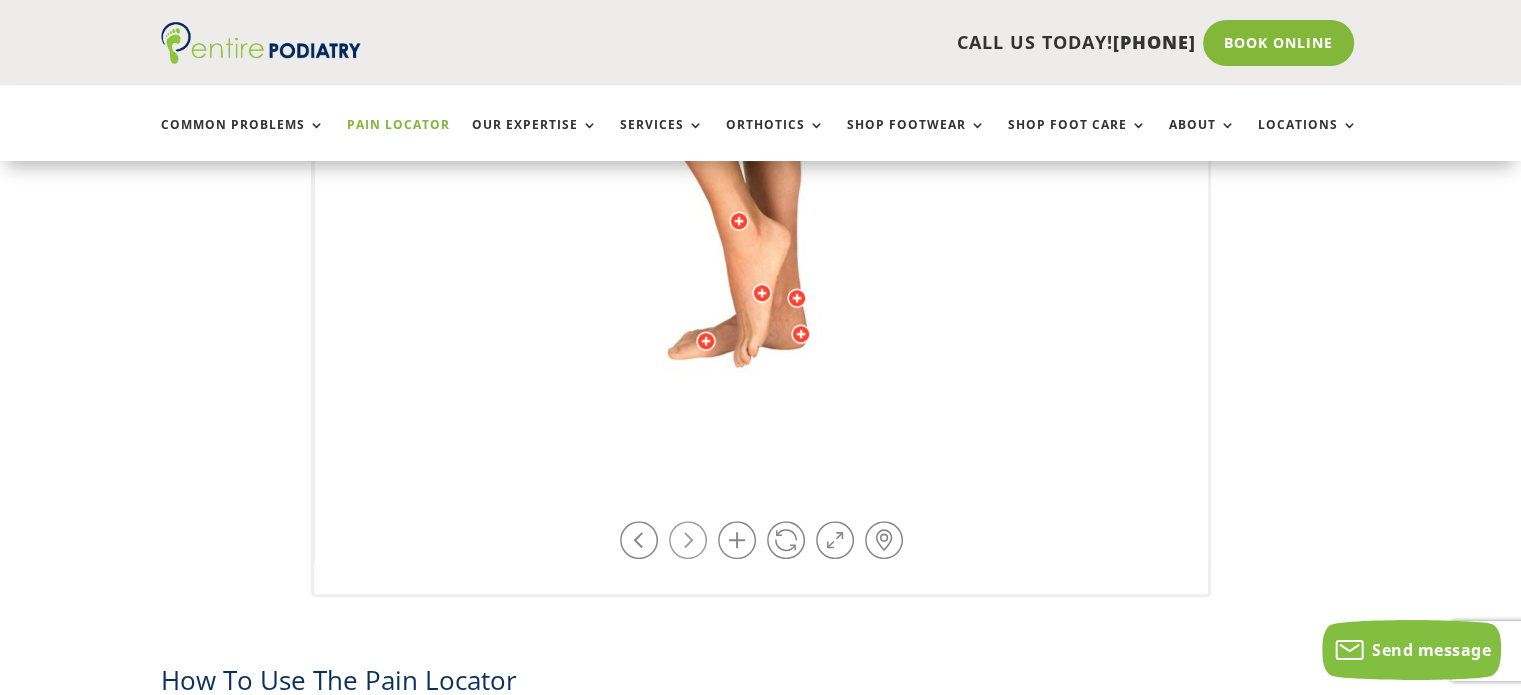 click at bounding box center [688, 540] 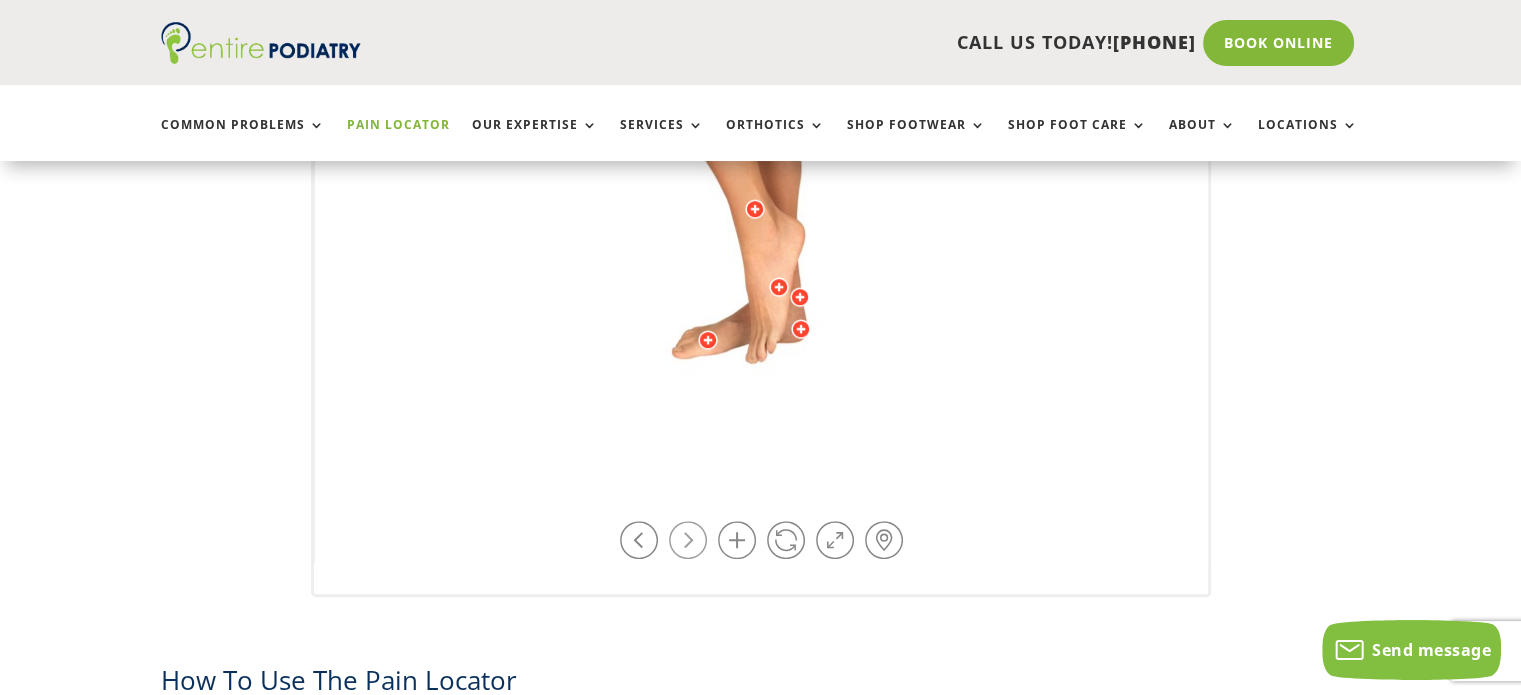 click at bounding box center [688, 540] 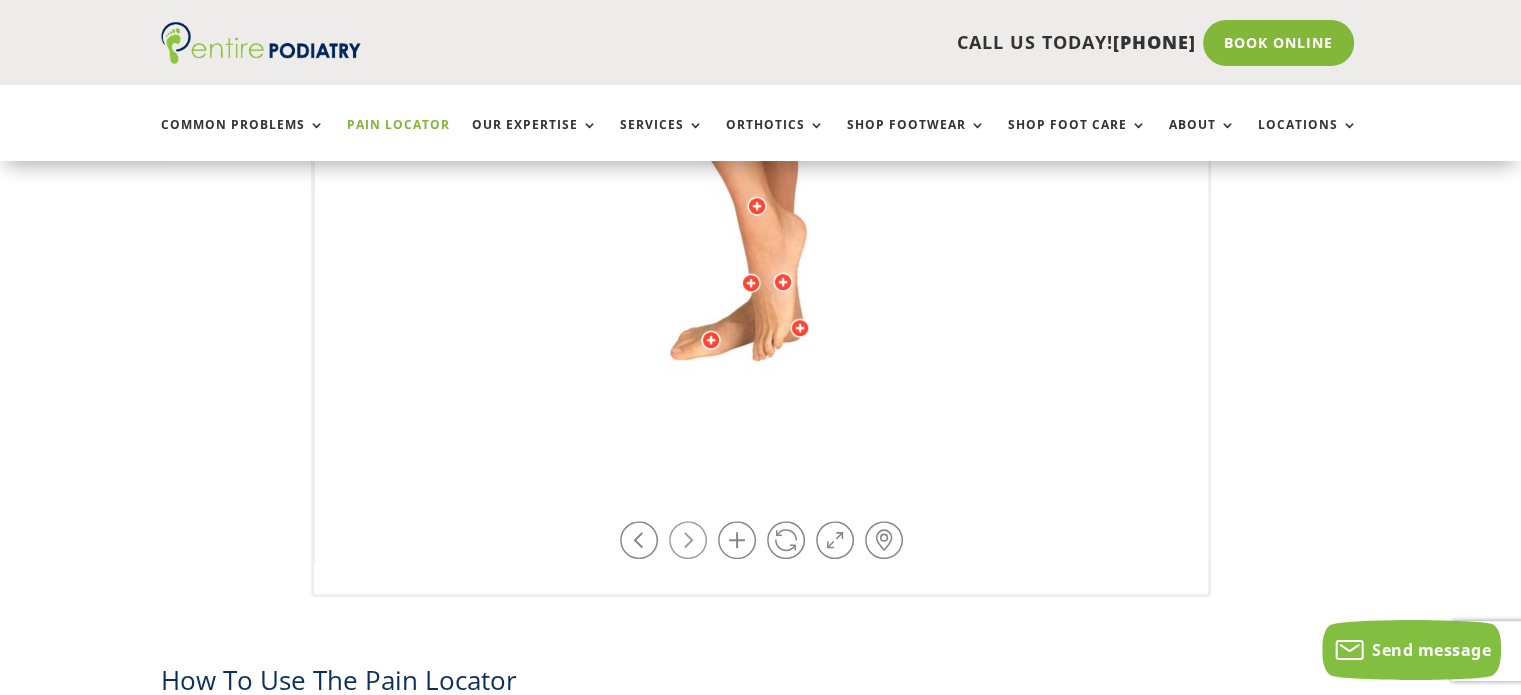 click at bounding box center [688, 540] 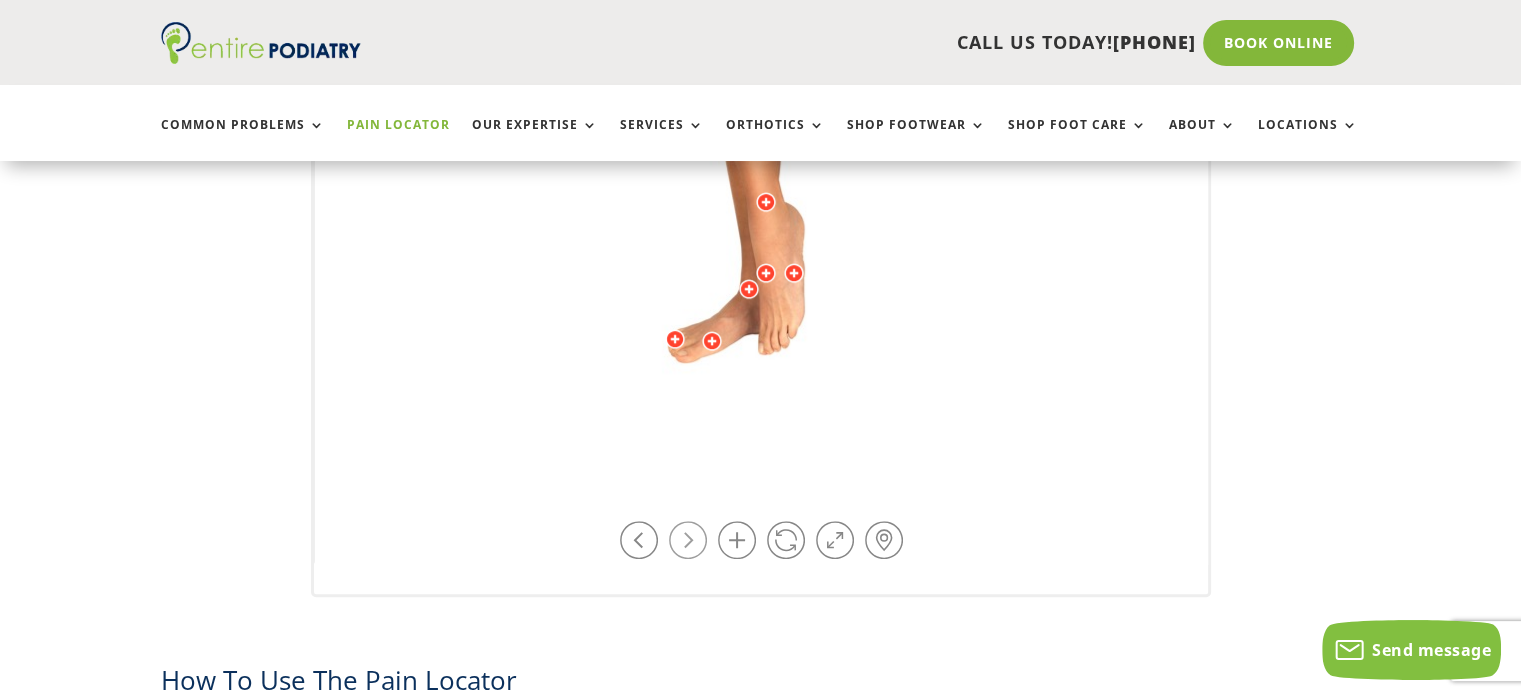 click at bounding box center [688, 540] 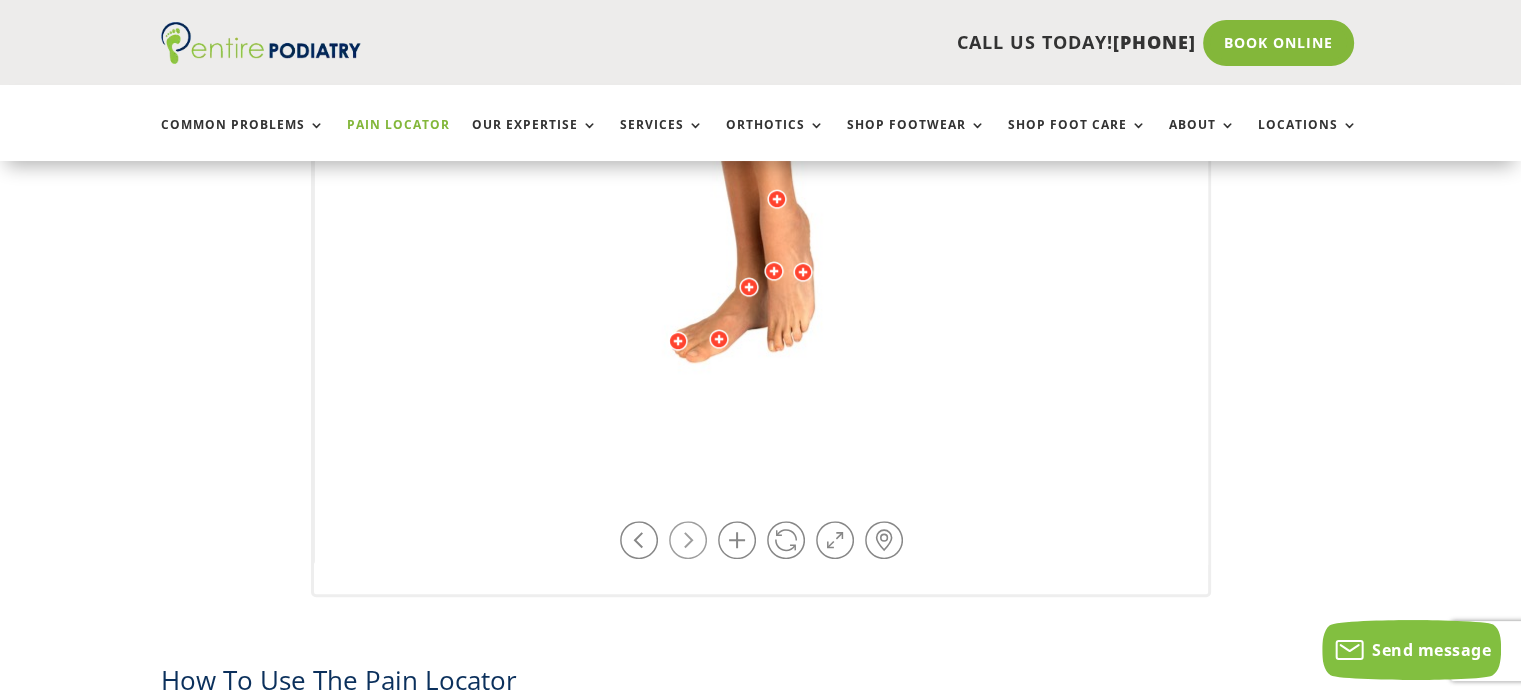 click at bounding box center (688, 540) 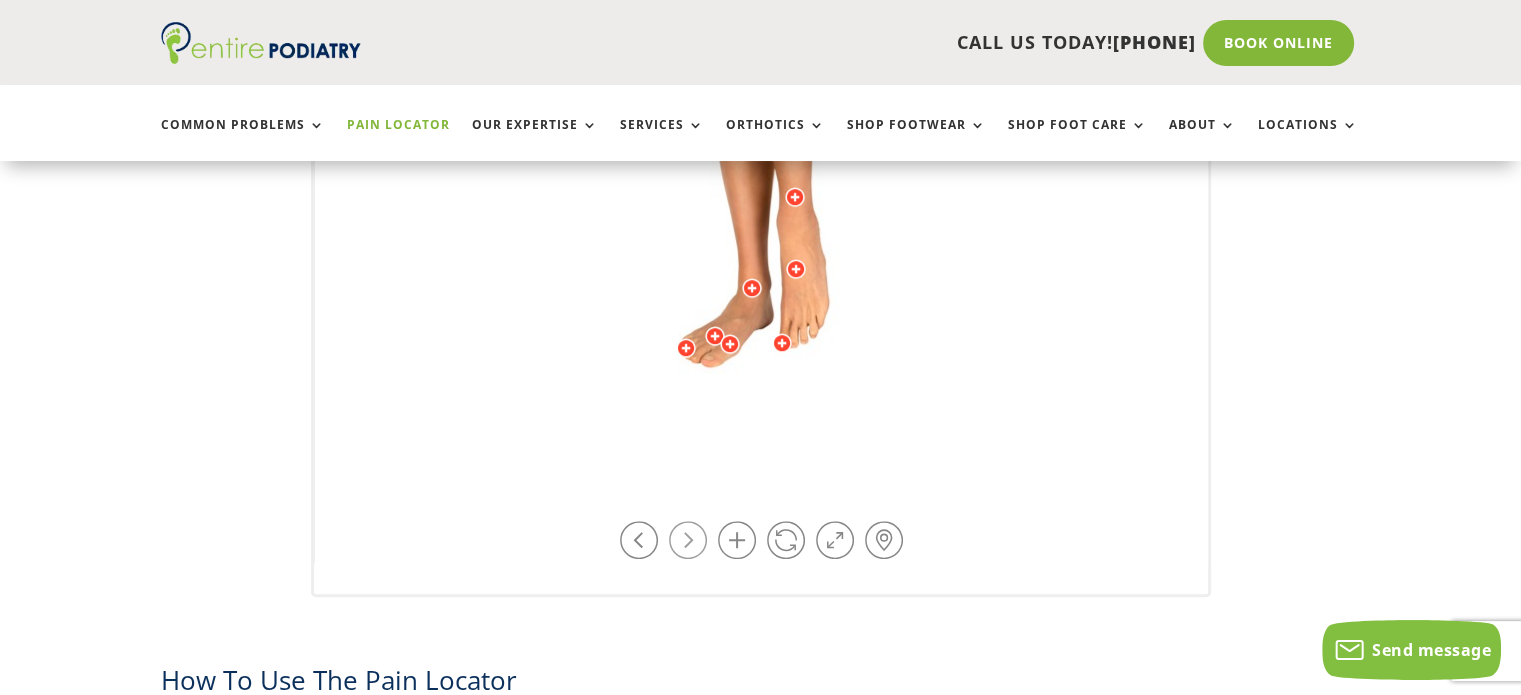 click at bounding box center (688, 540) 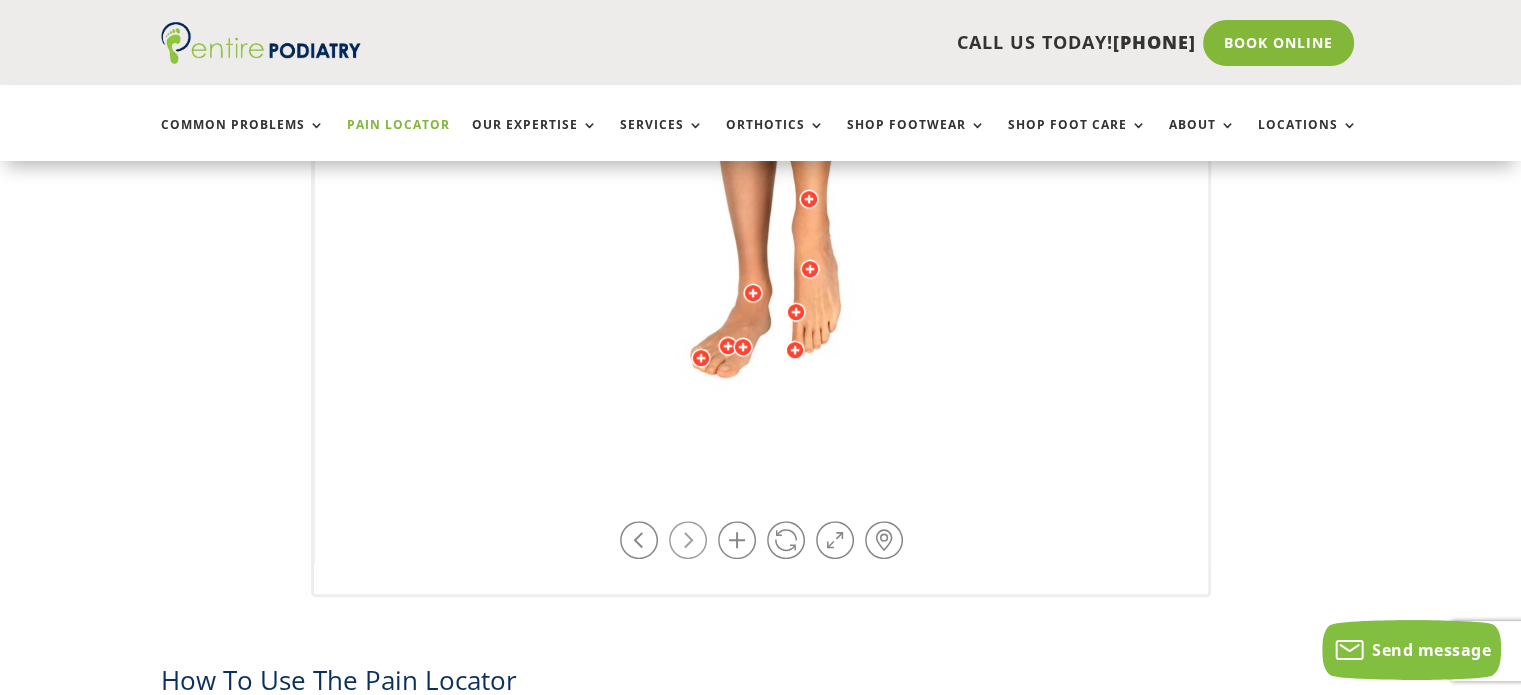 click at bounding box center (688, 540) 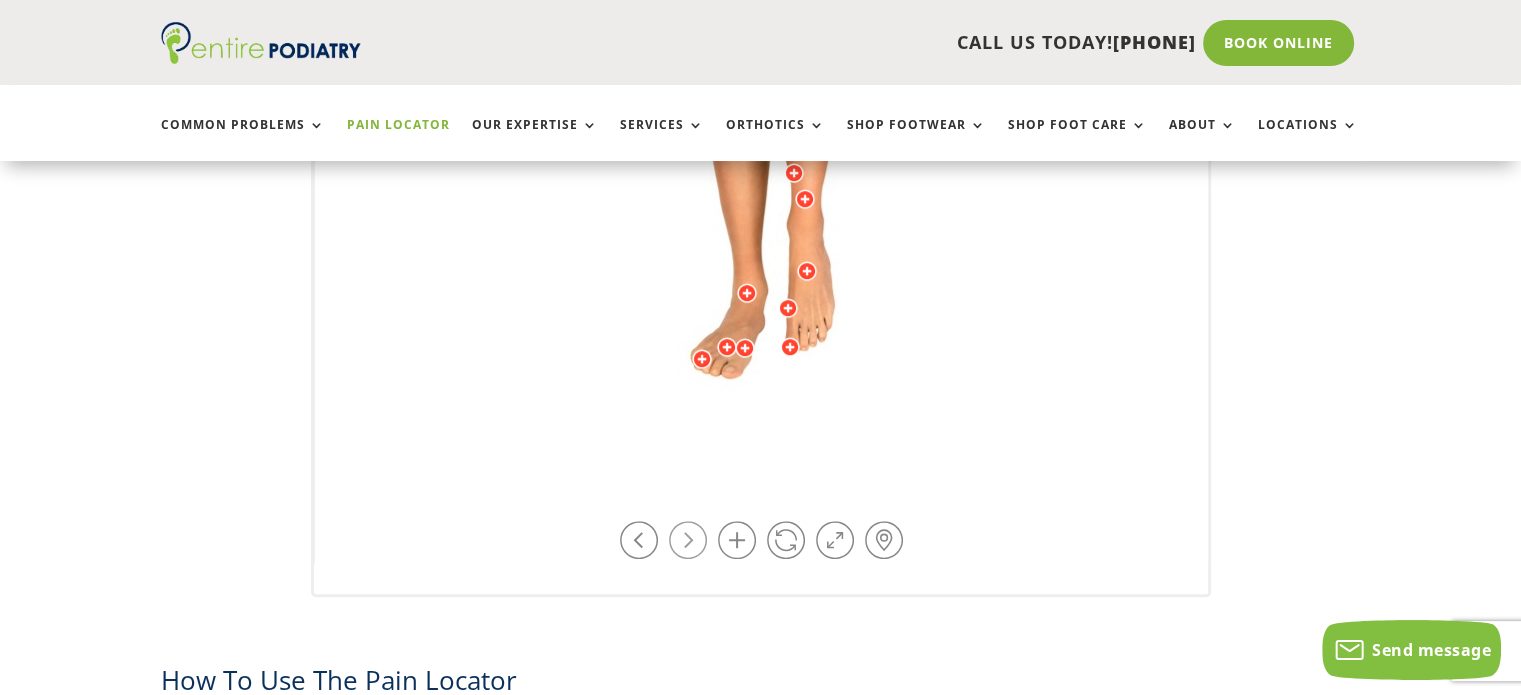 click at bounding box center (688, 540) 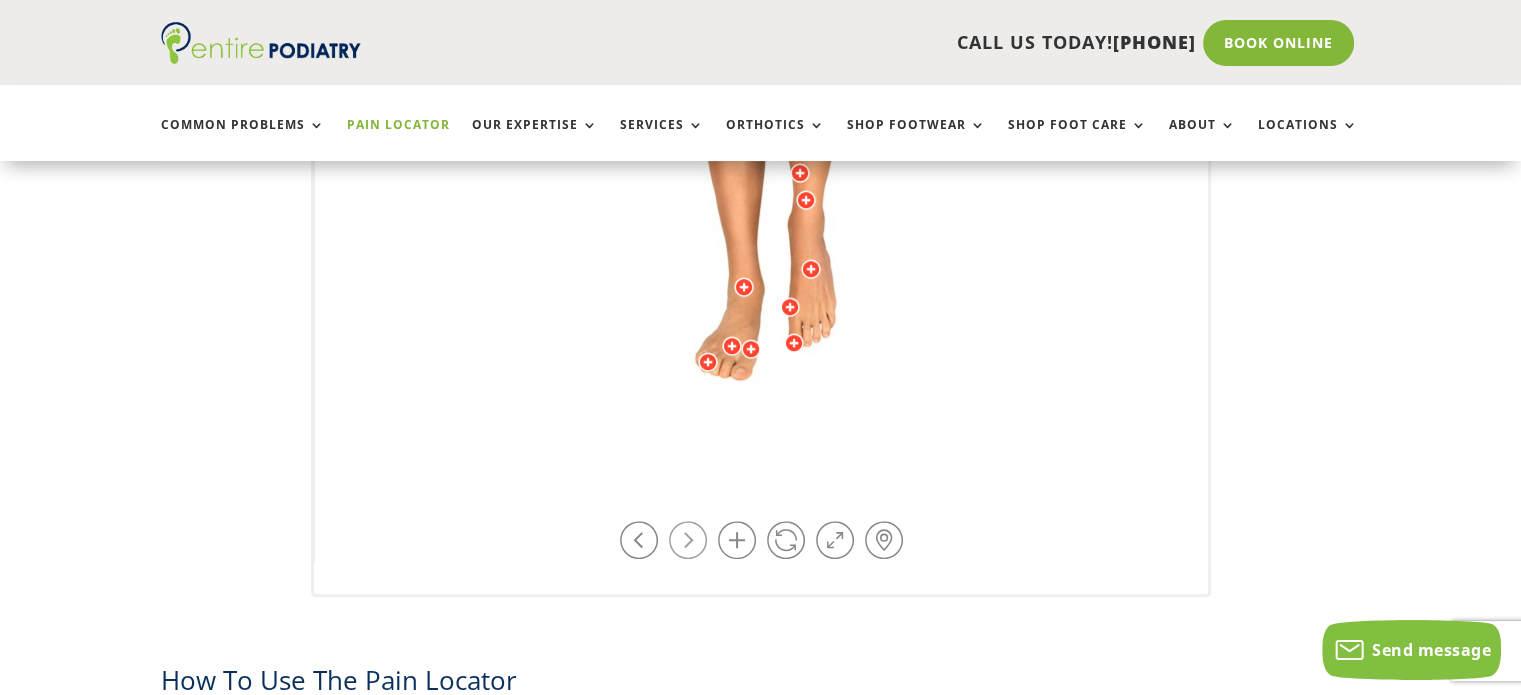 click at bounding box center (688, 540) 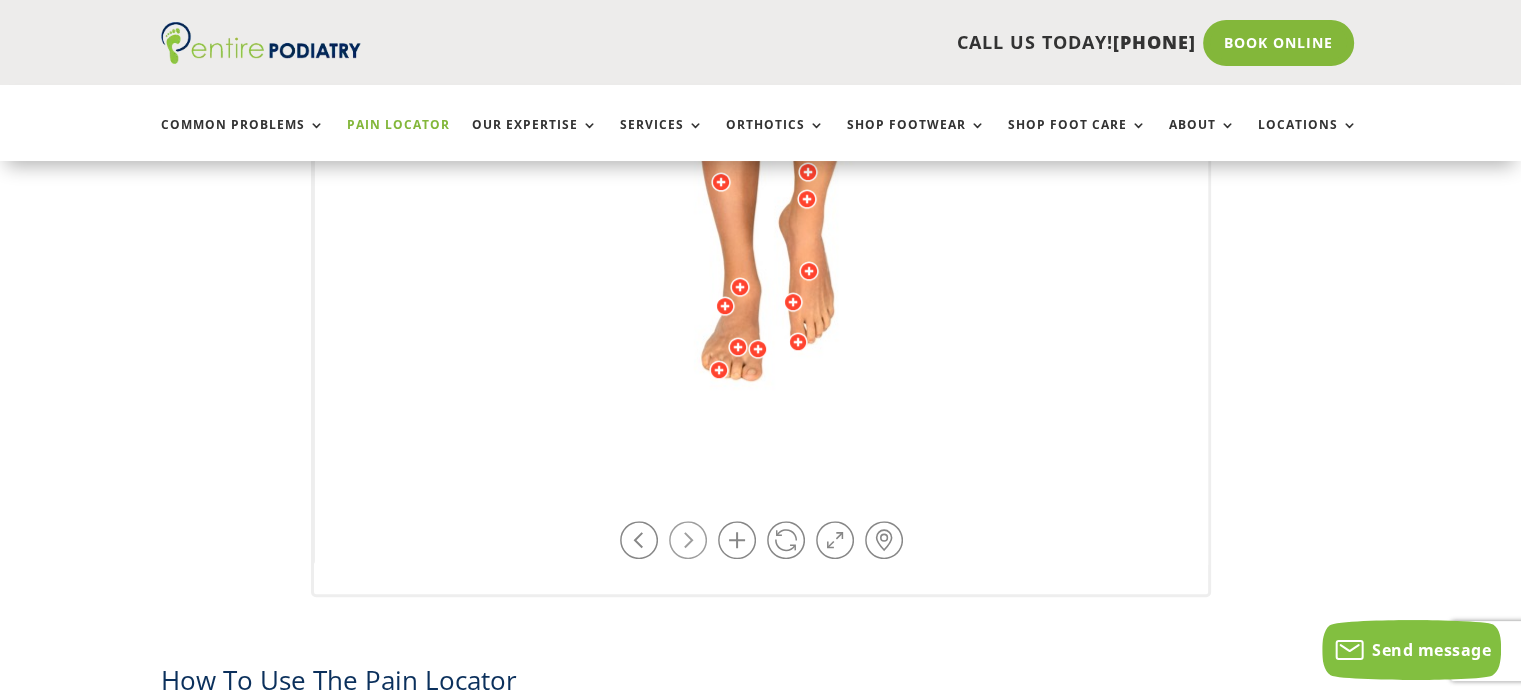click at bounding box center (688, 540) 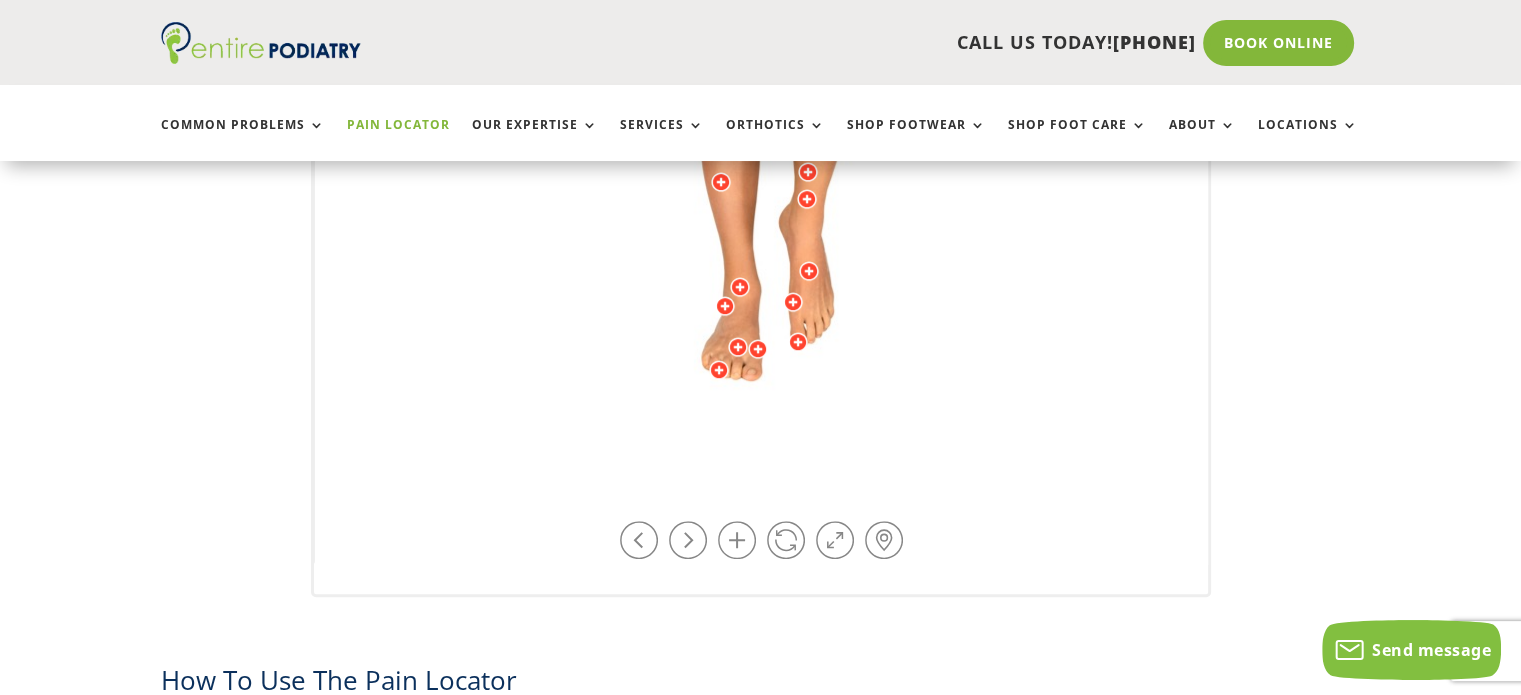 click at bounding box center (762, 69) 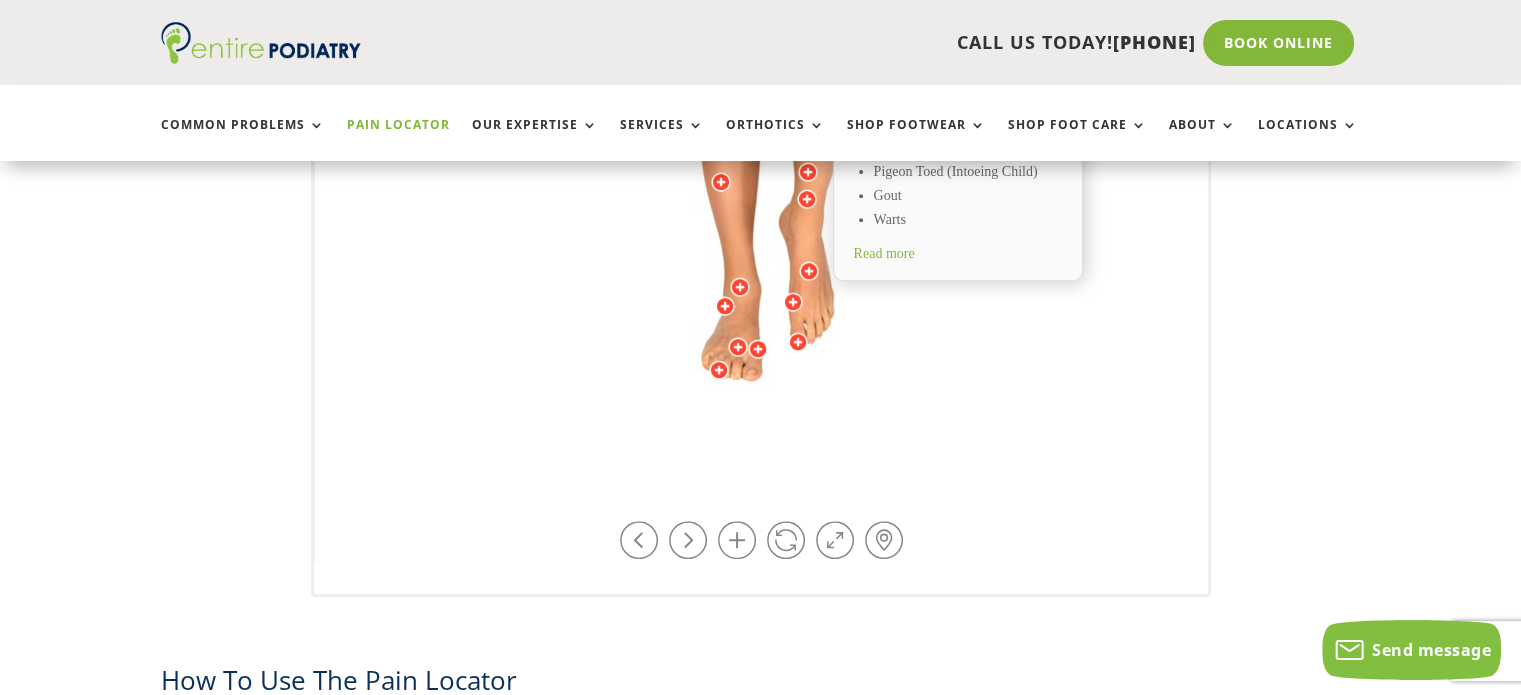 click at bounding box center [809, 271] 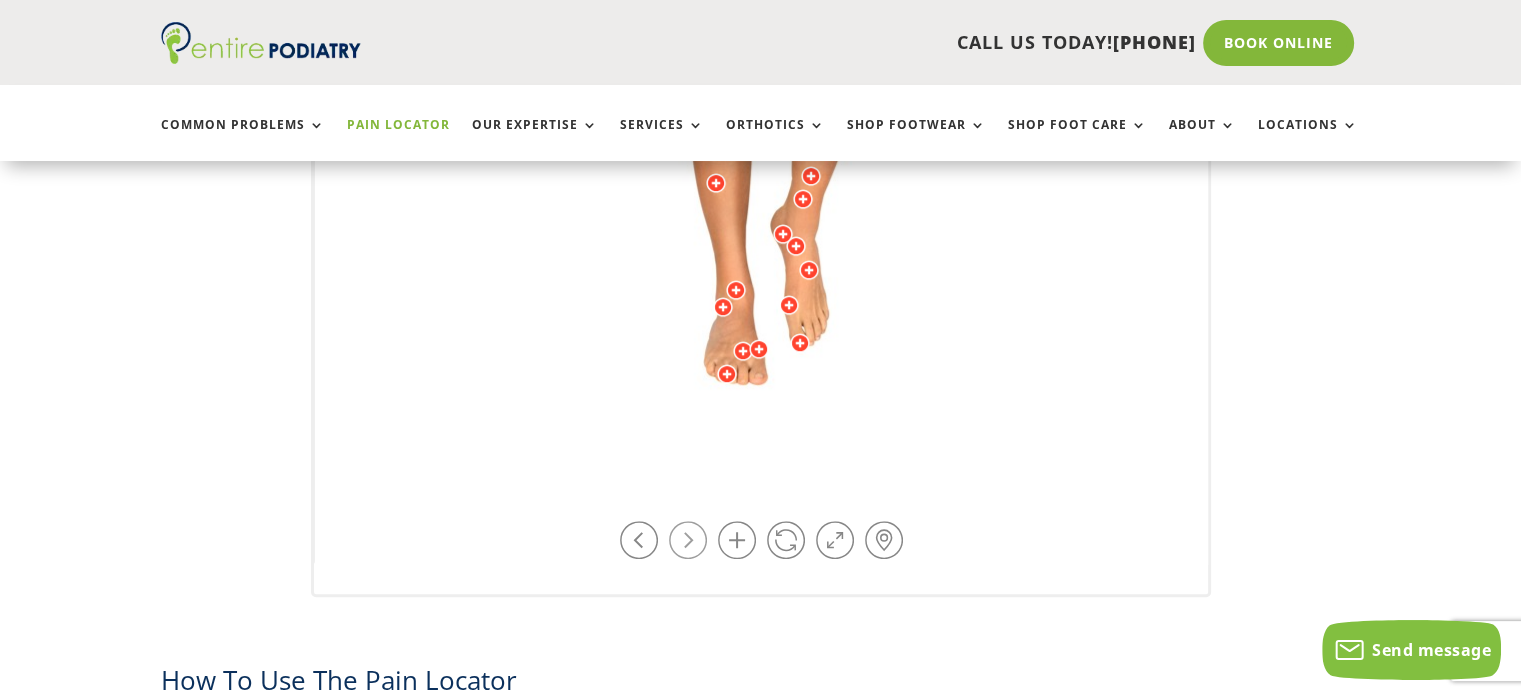 click at bounding box center (688, 540) 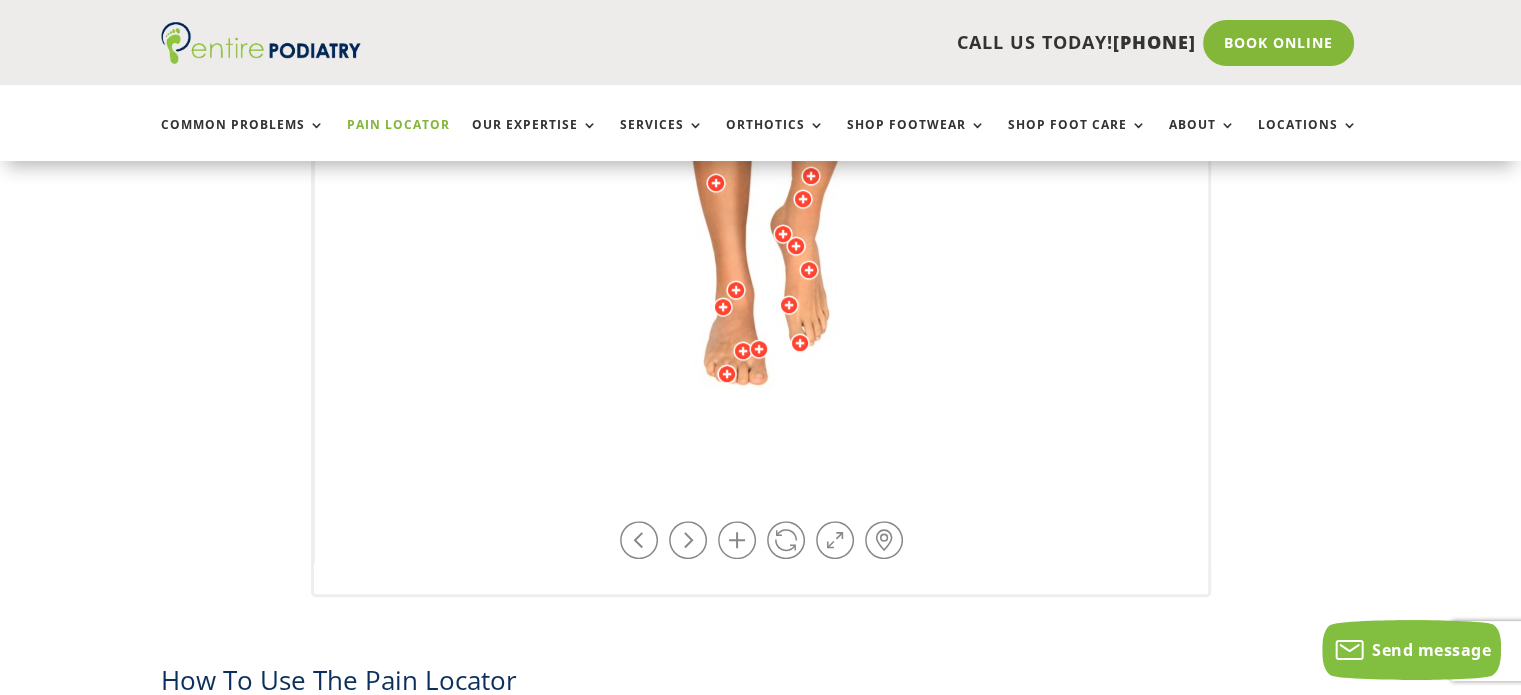 click at bounding box center [783, 234] 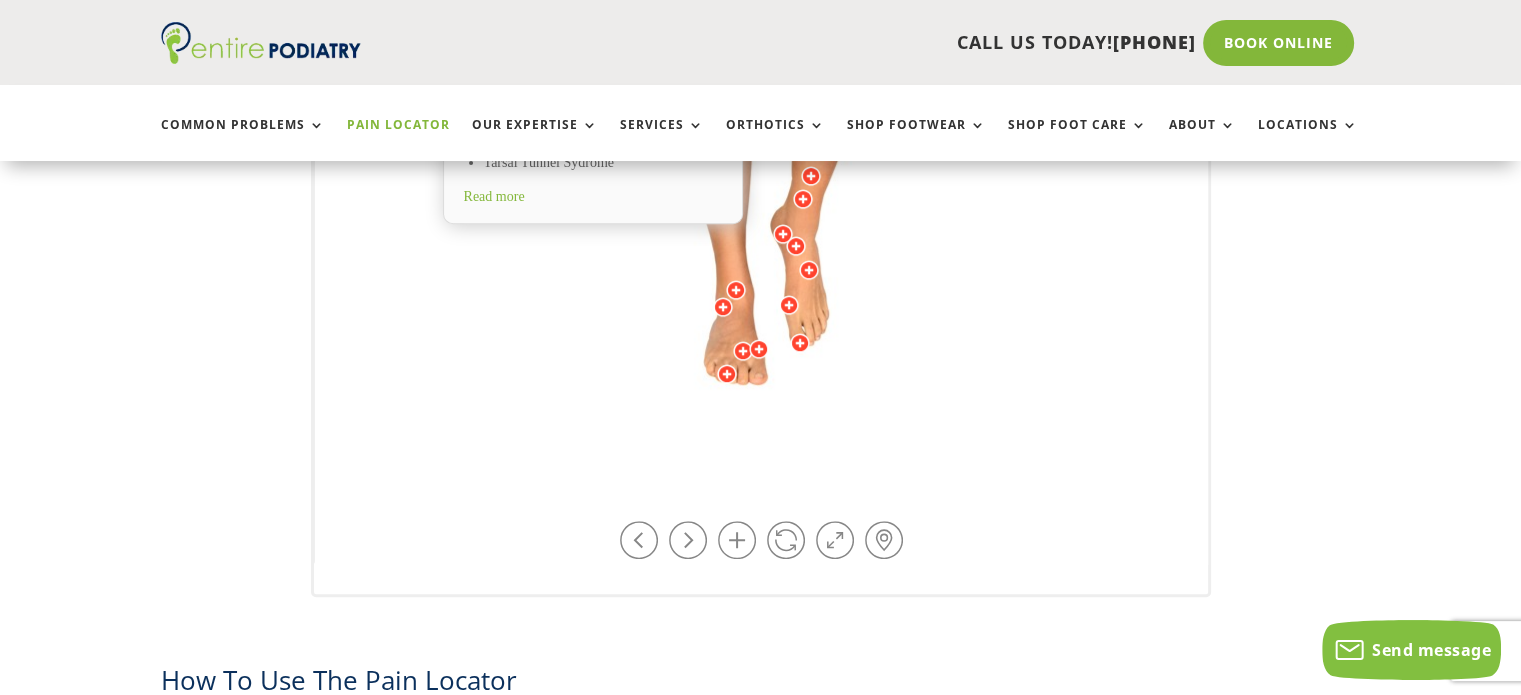 scroll, scrollTop: 596, scrollLeft: 0, axis: vertical 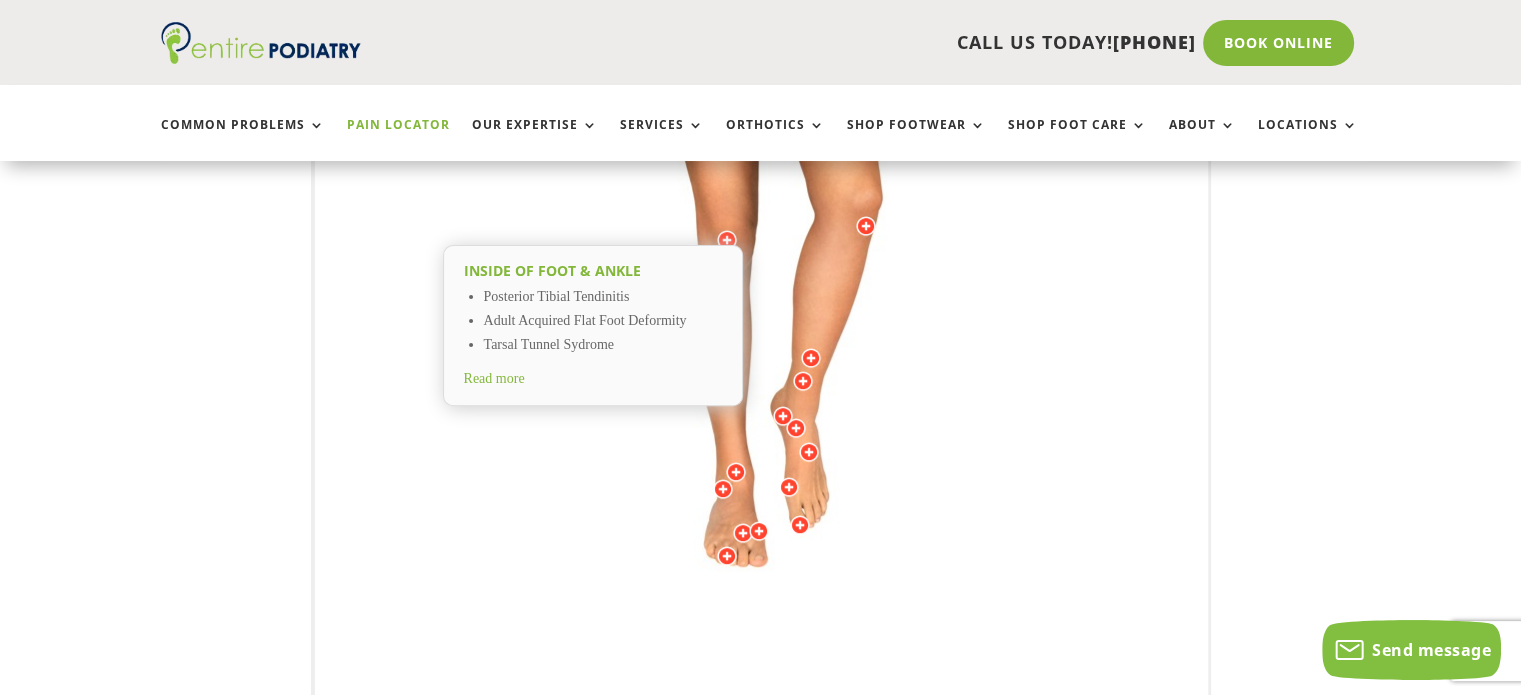 click at bounding box center (783, 416) 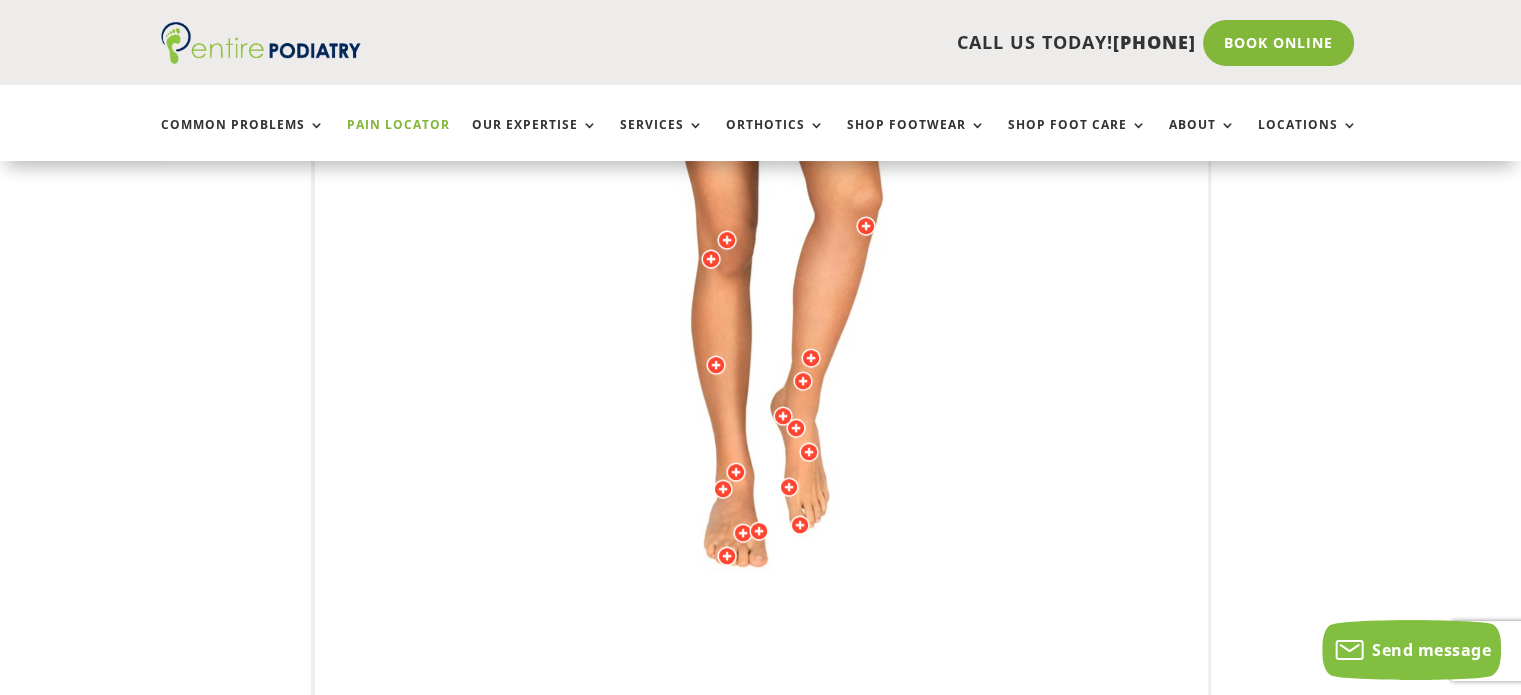 click at bounding box center (783, 416) 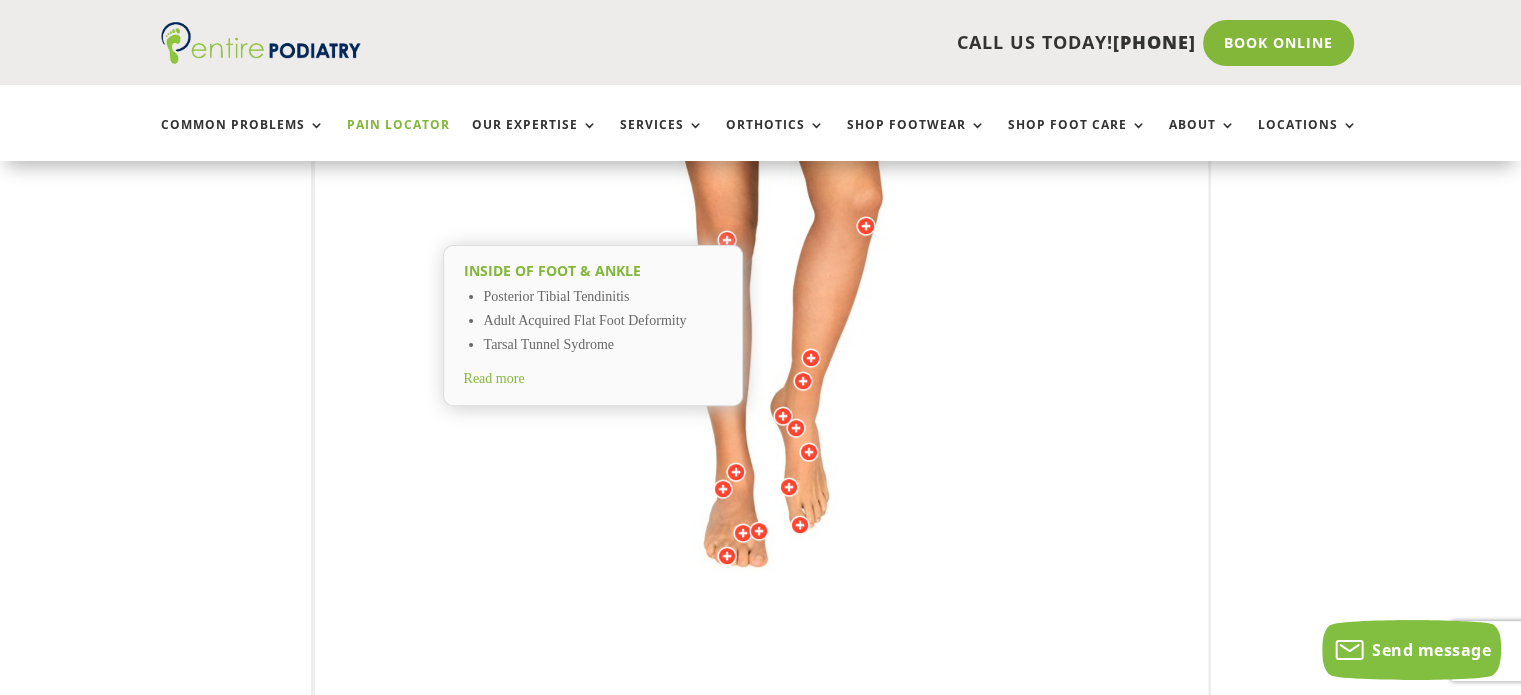 click on "Read more" at bounding box center (494, 378) 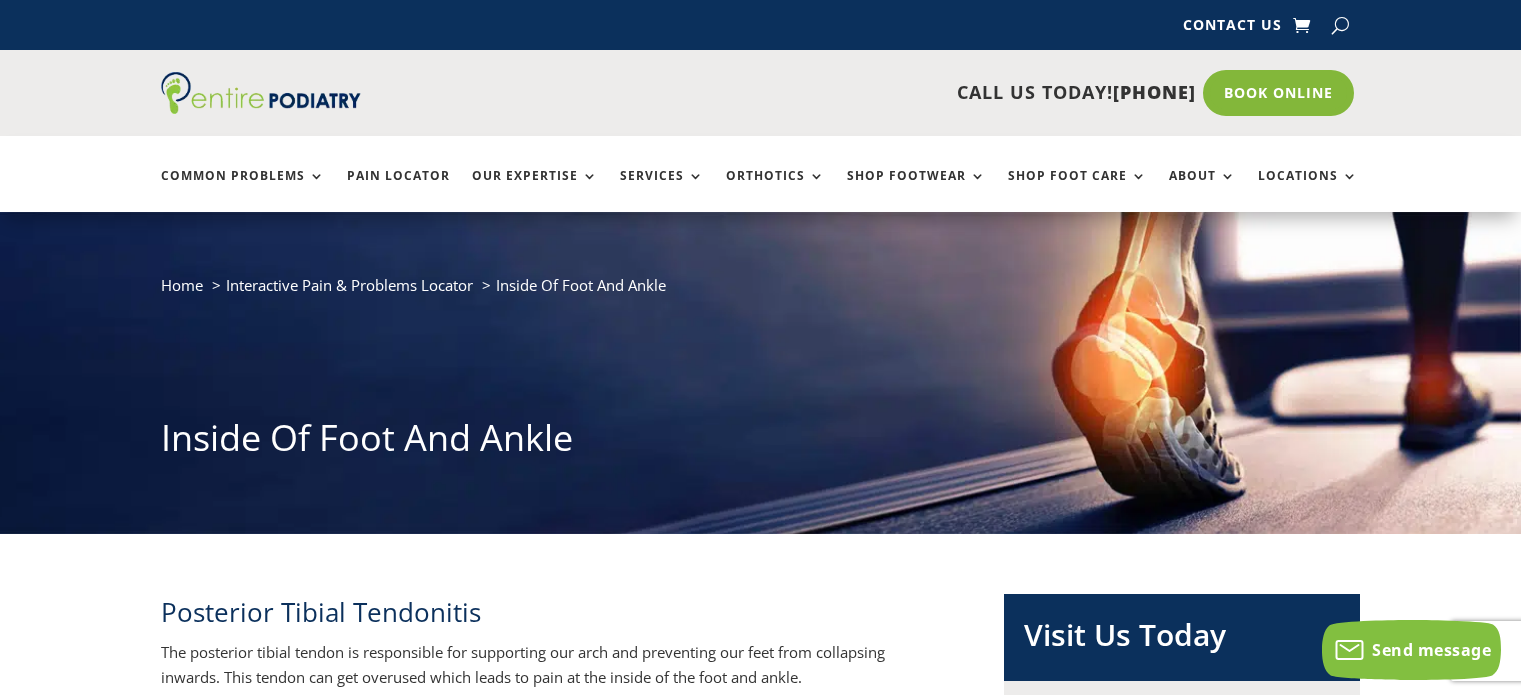 scroll, scrollTop: 0, scrollLeft: 0, axis: both 